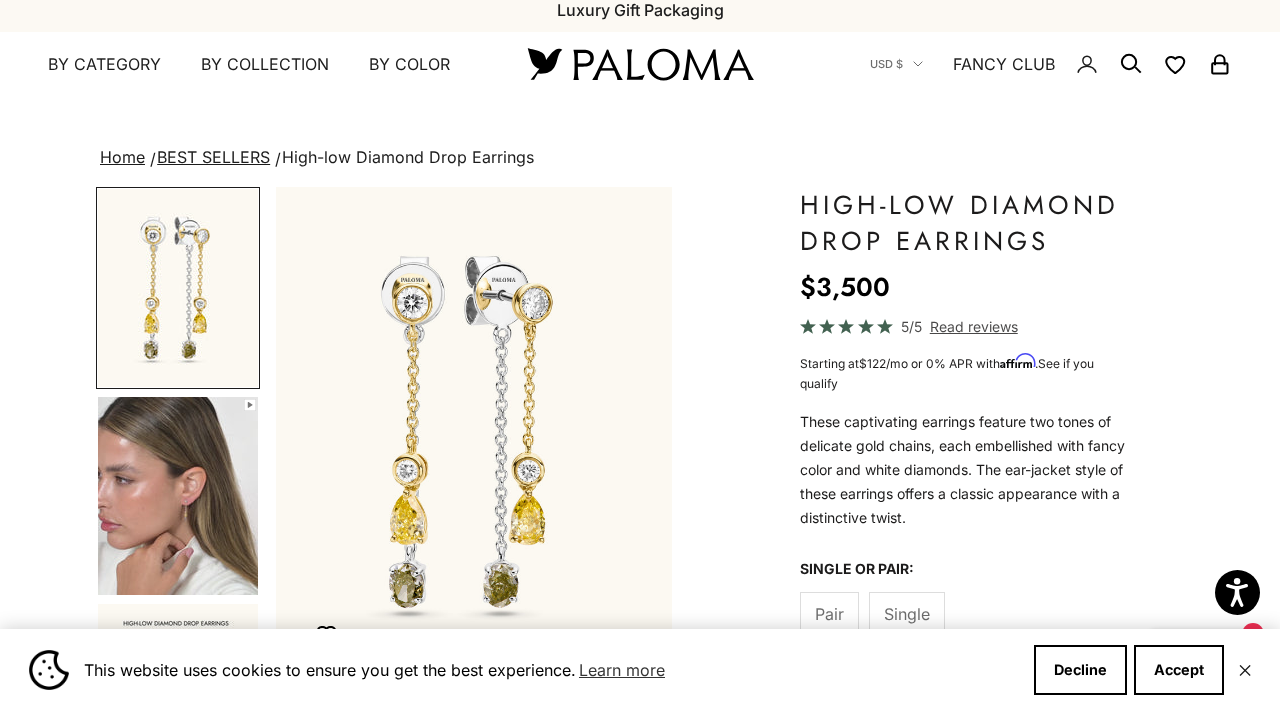scroll, scrollTop: 0, scrollLeft: 0, axis: both 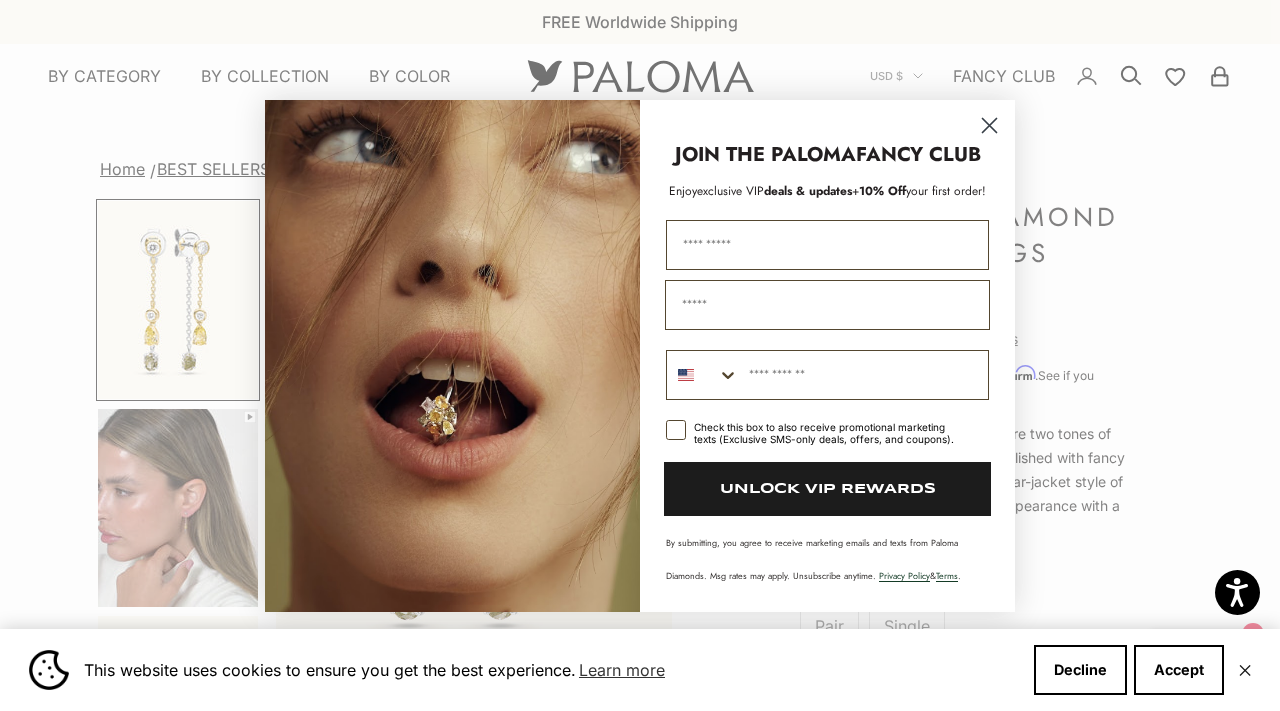 click 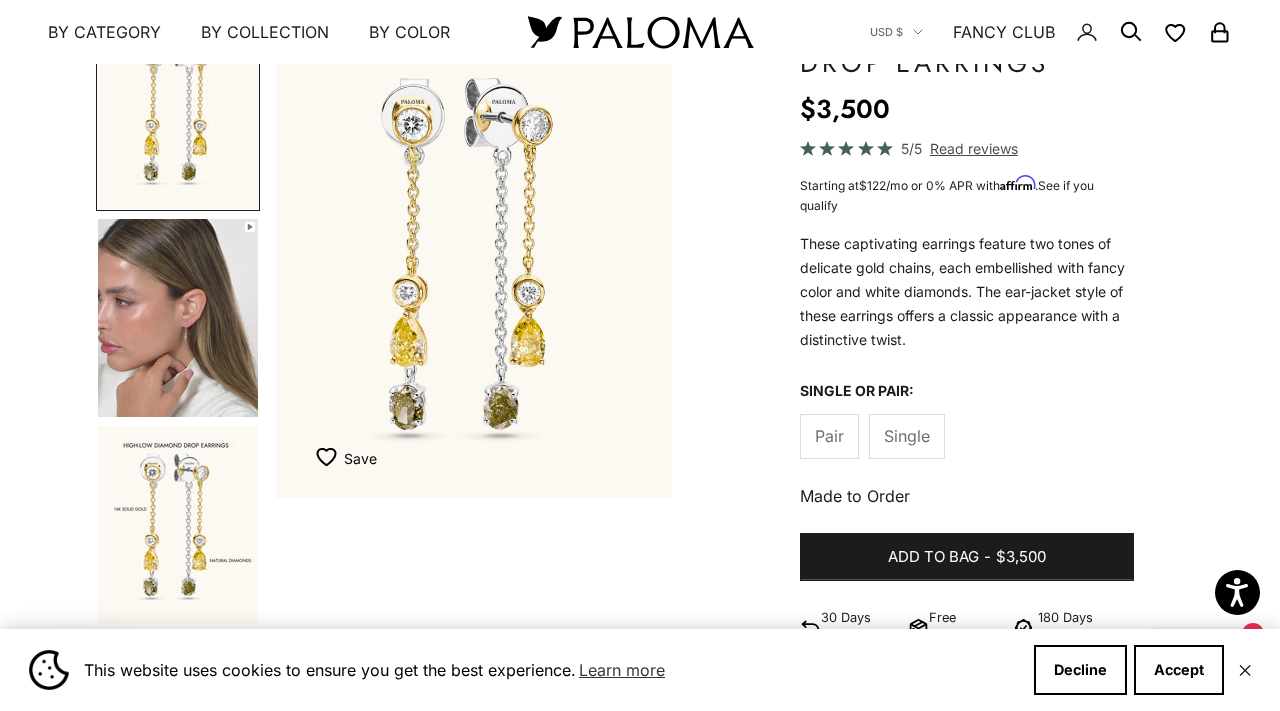 scroll, scrollTop: 186, scrollLeft: 0, axis: vertical 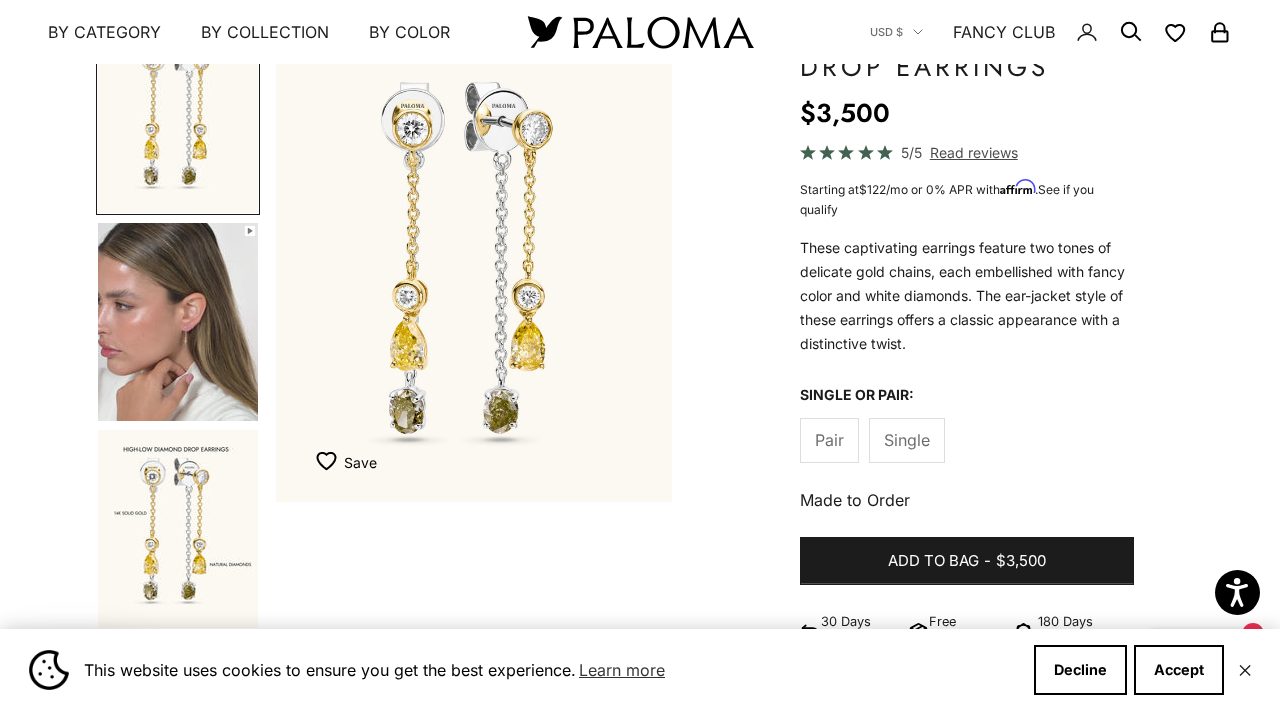 click on "Single" 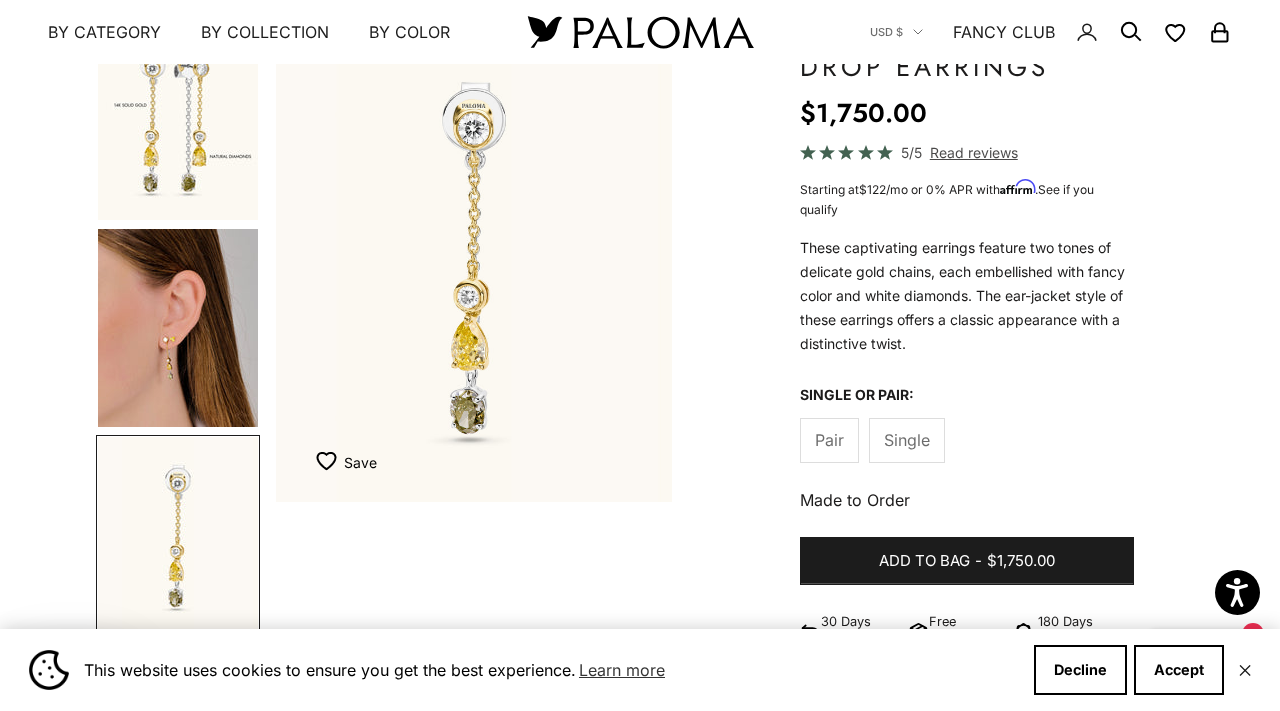 scroll, scrollTop: 612, scrollLeft: 0, axis: vertical 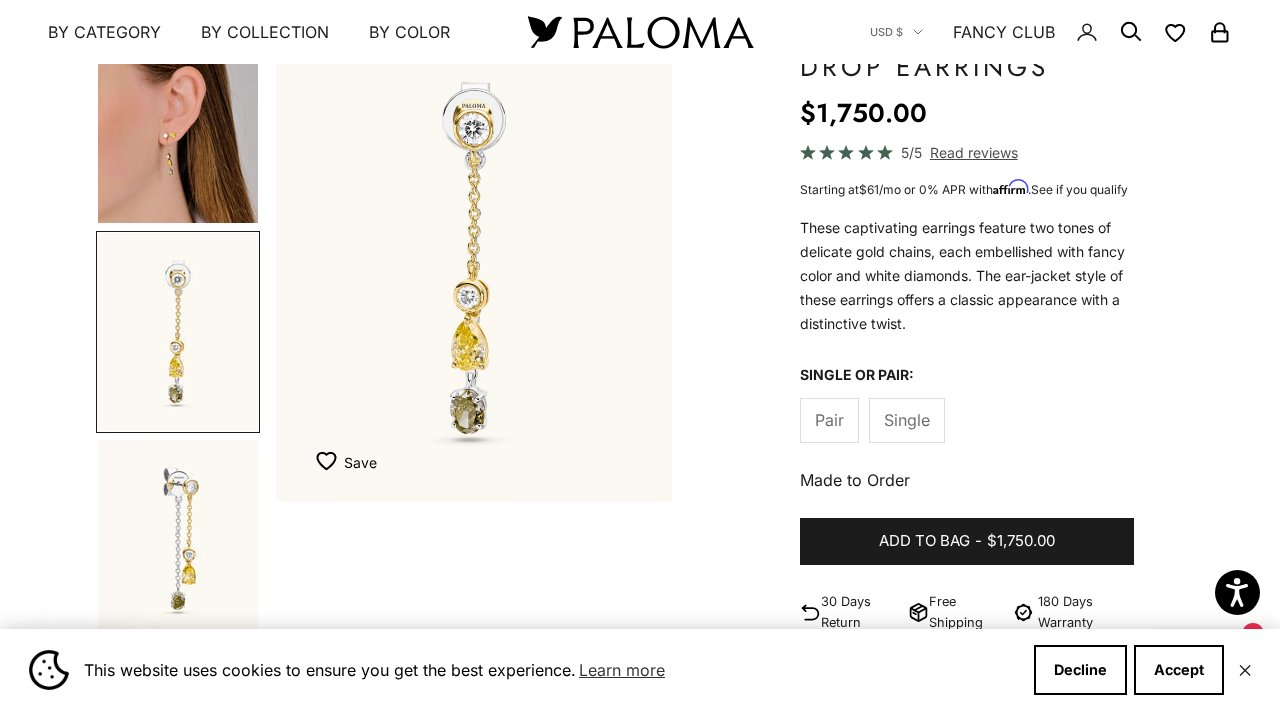 click on "Pair" 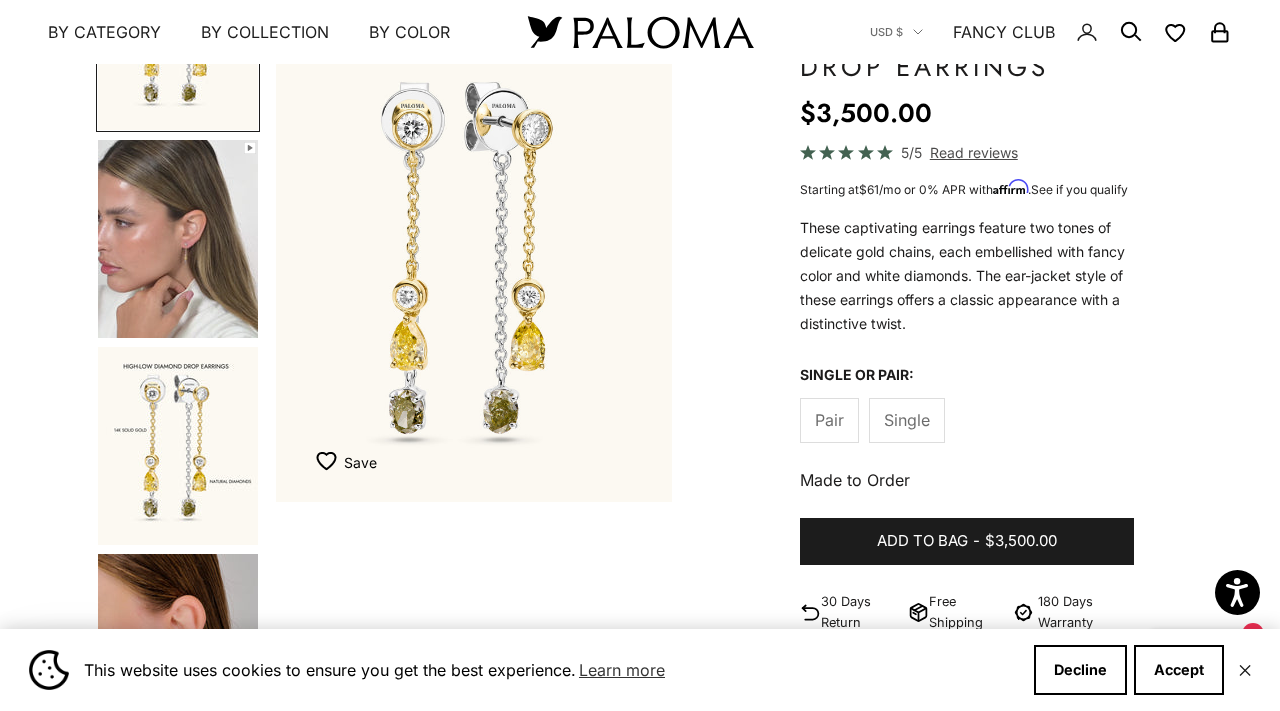 scroll, scrollTop: 0, scrollLeft: 0, axis: both 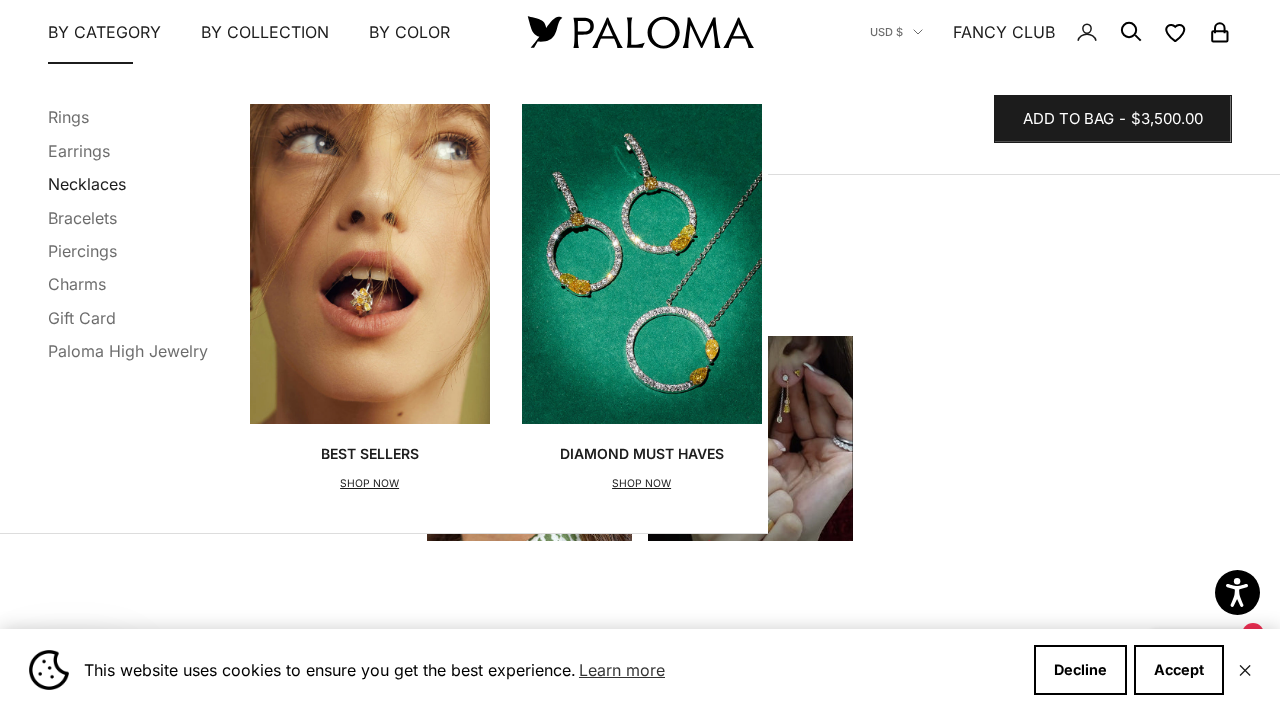 click on "Necklaces" at bounding box center [87, 184] 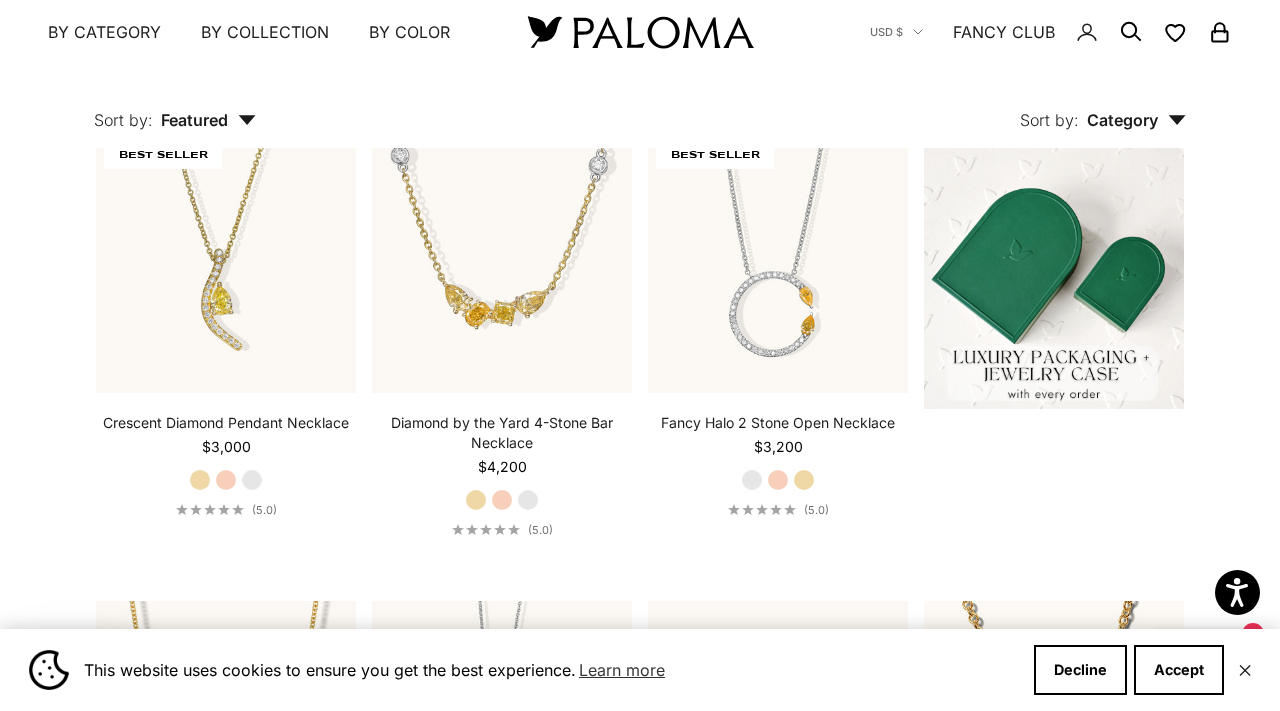 scroll, scrollTop: 458, scrollLeft: 0, axis: vertical 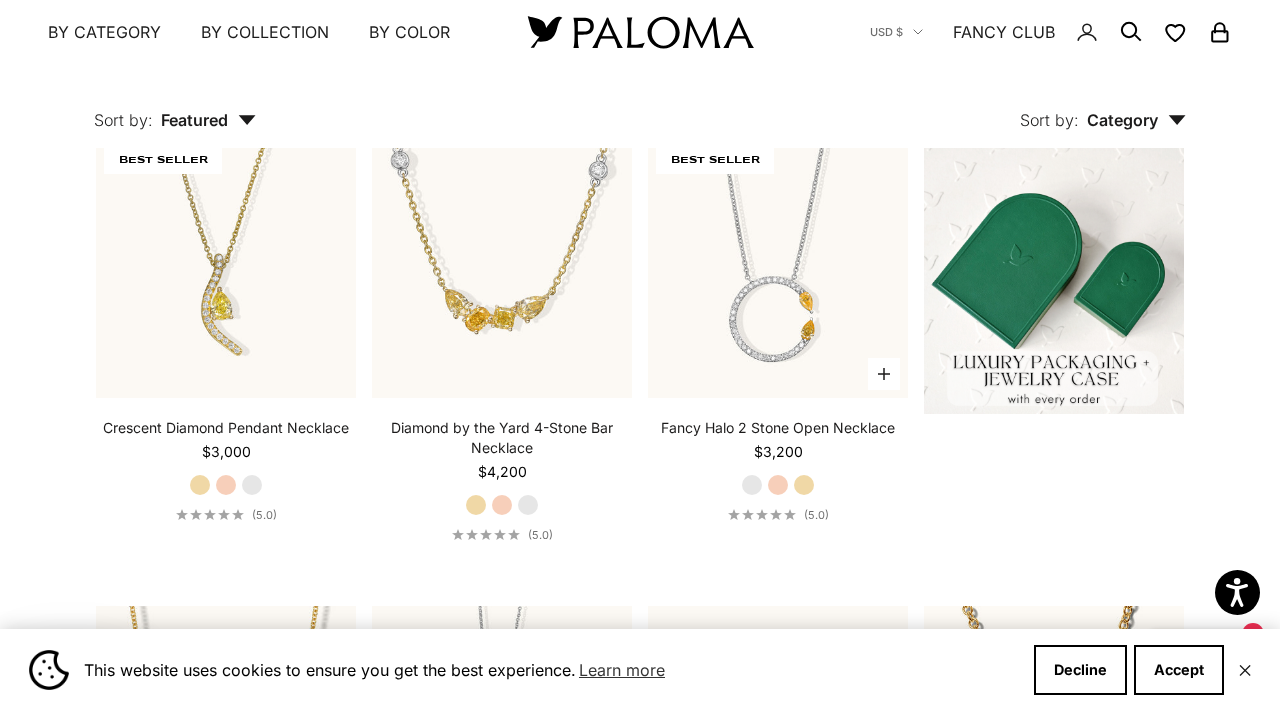 click on "Rose Gold" at bounding box center [778, 485] 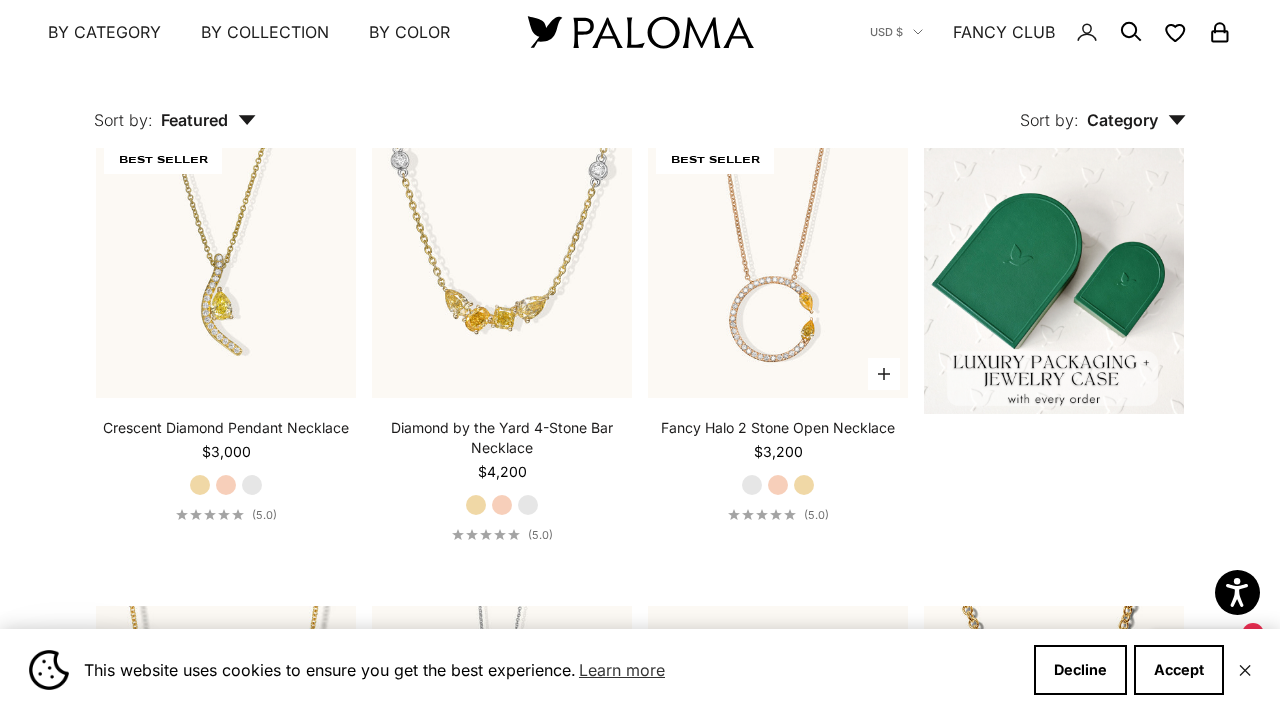 click on "Fancy Halo 2 Stone Open Necklace
Starting at $3,200
White Gold
Rose Gold
Yellow Gold
(5.0)" at bounding box center (778, 470) 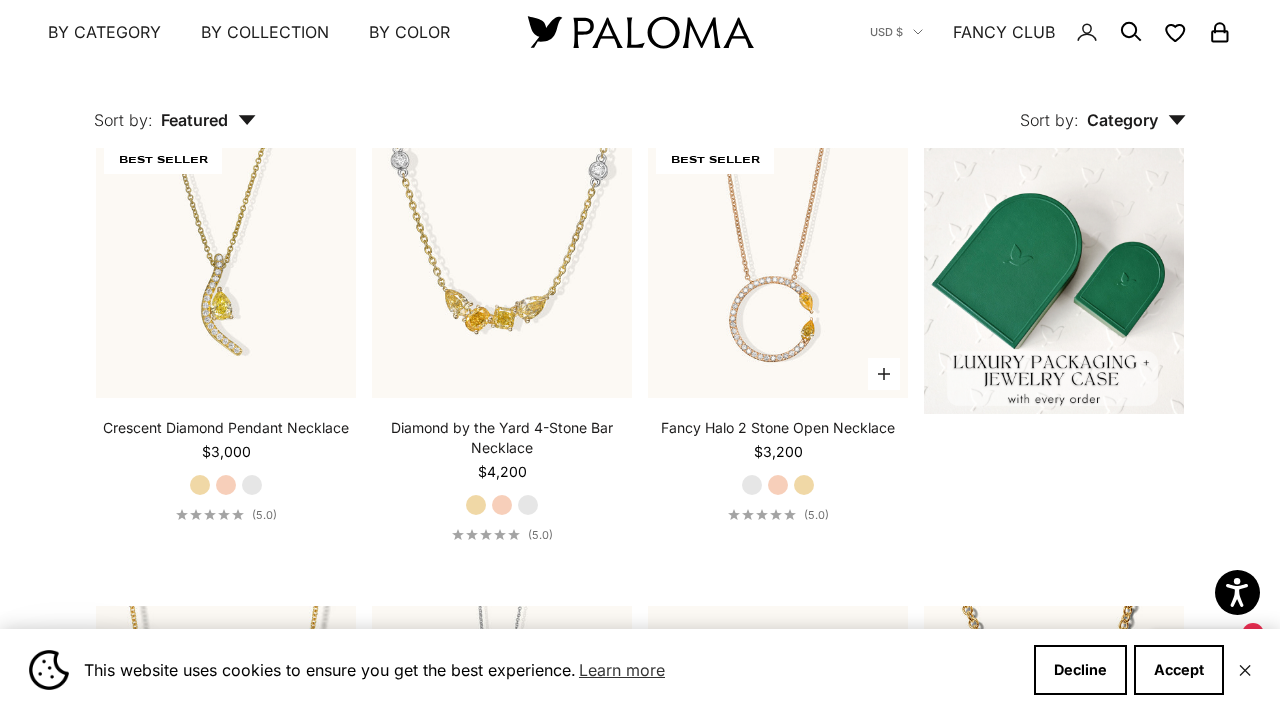 click on "Yellow Gold" at bounding box center (804, 485) 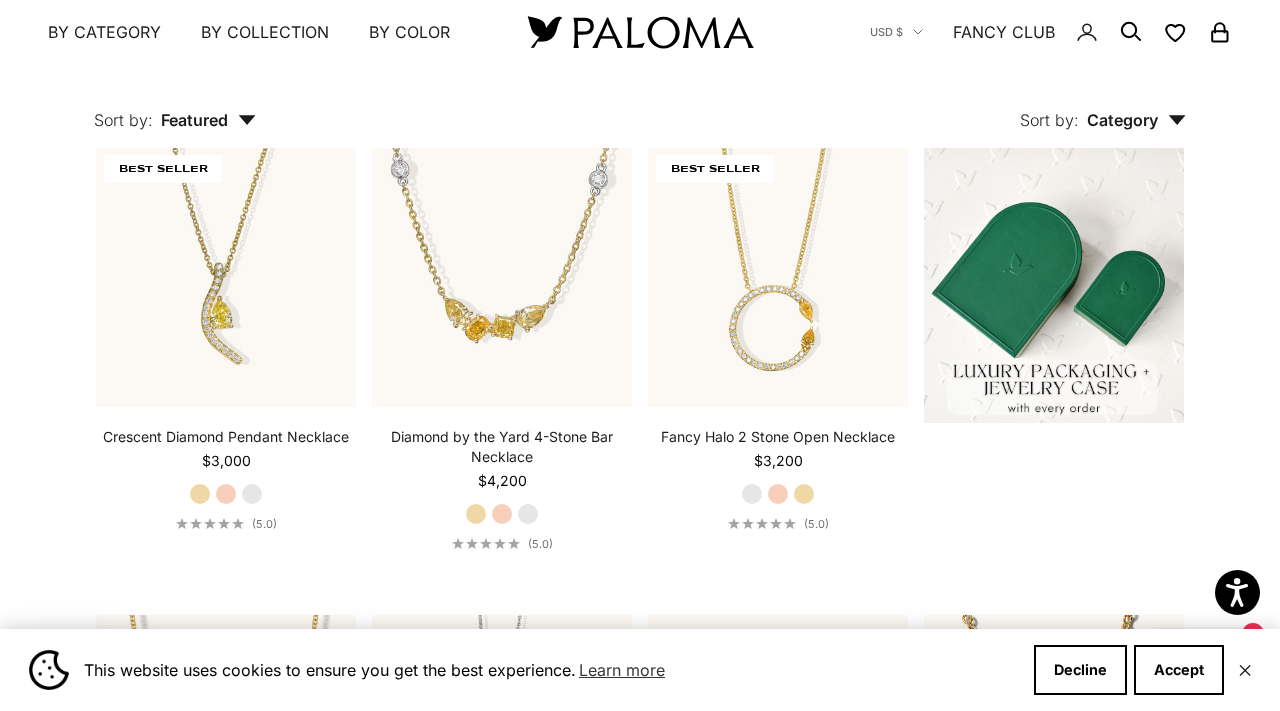 scroll, scrollTop: 430, scrollLeft: 0, axis: vertical 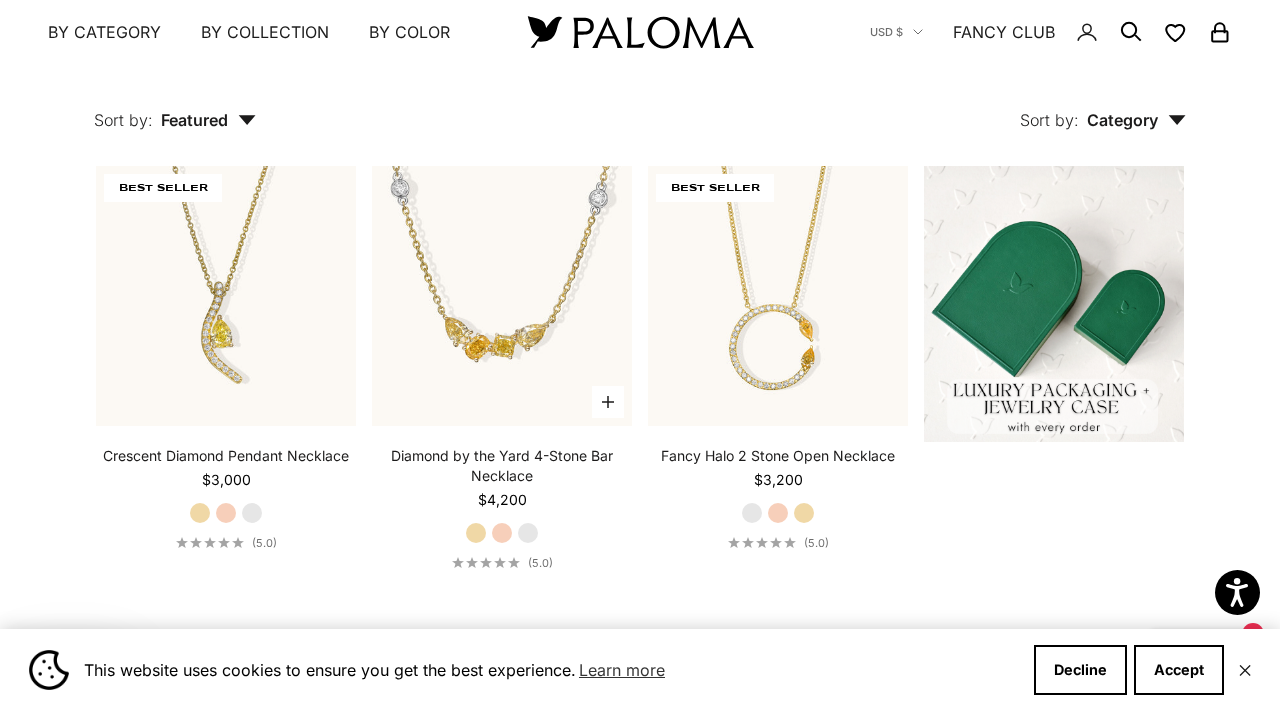 click on "Rose Gold" at bounding box center (502, 533) 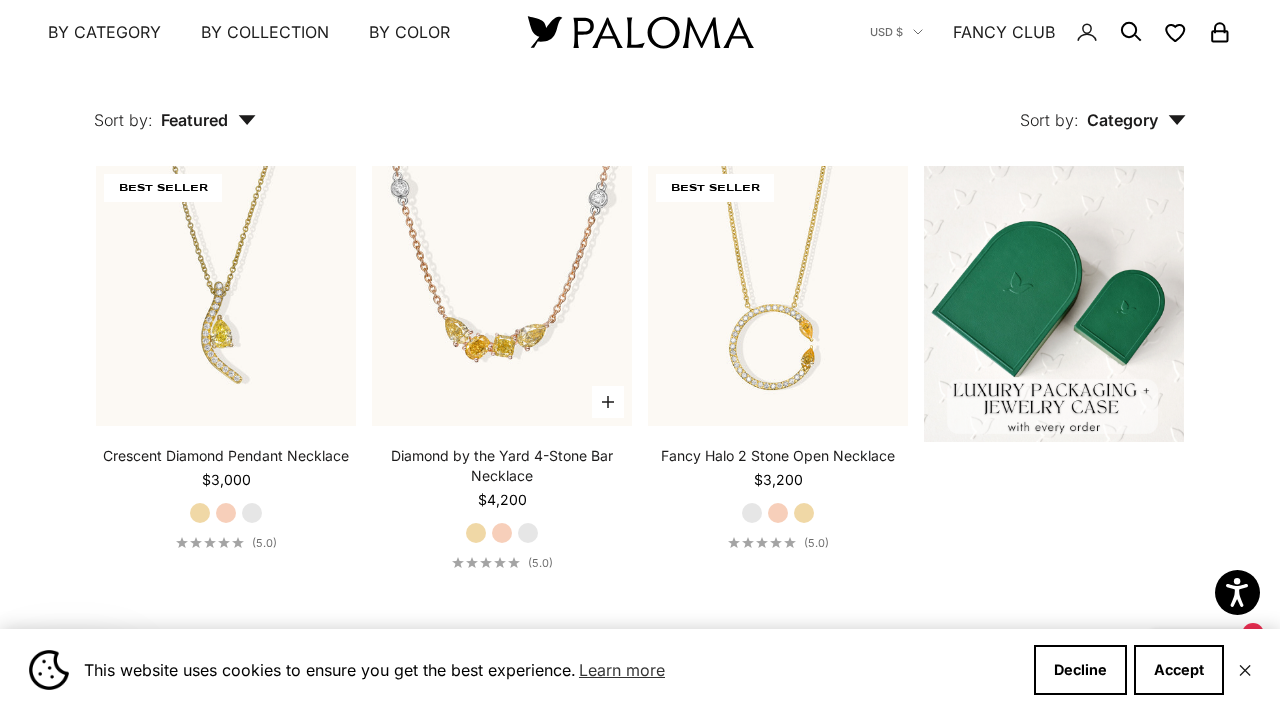 click on "White Gold" at bounding box center (528, 533) 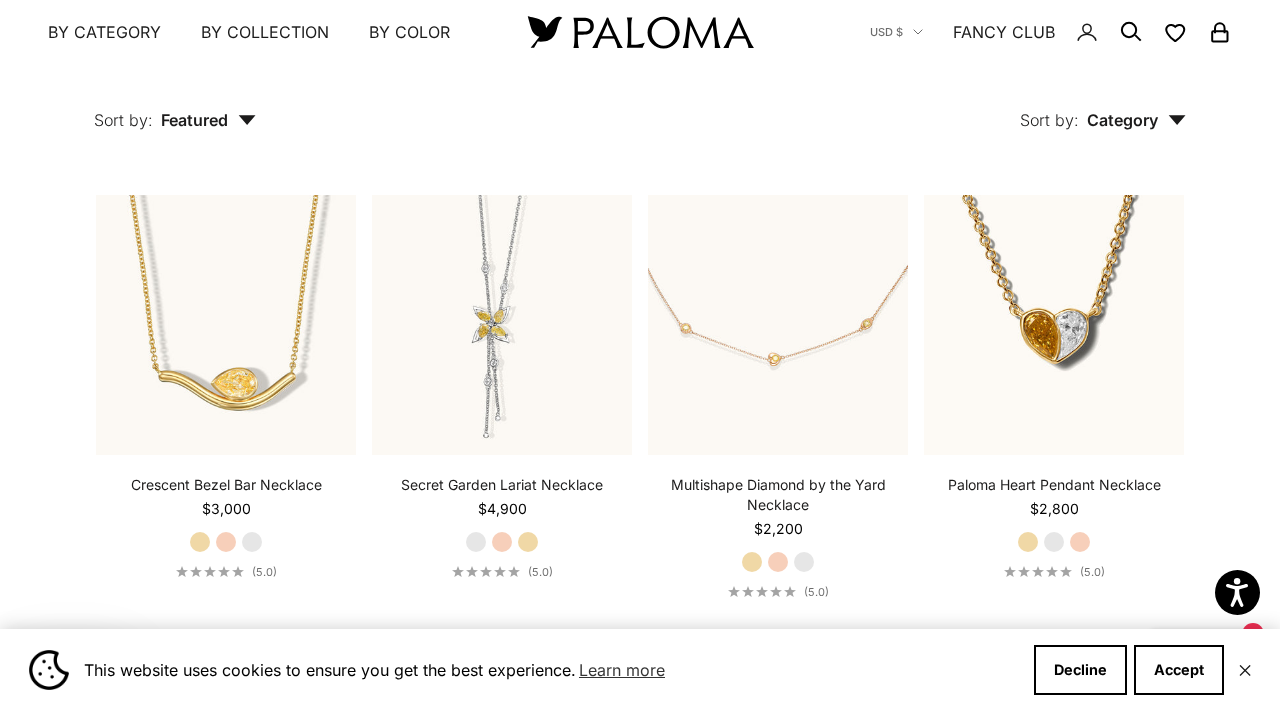 scroll, scrollTop: 871, scrollLeft: 0, axis: vertical 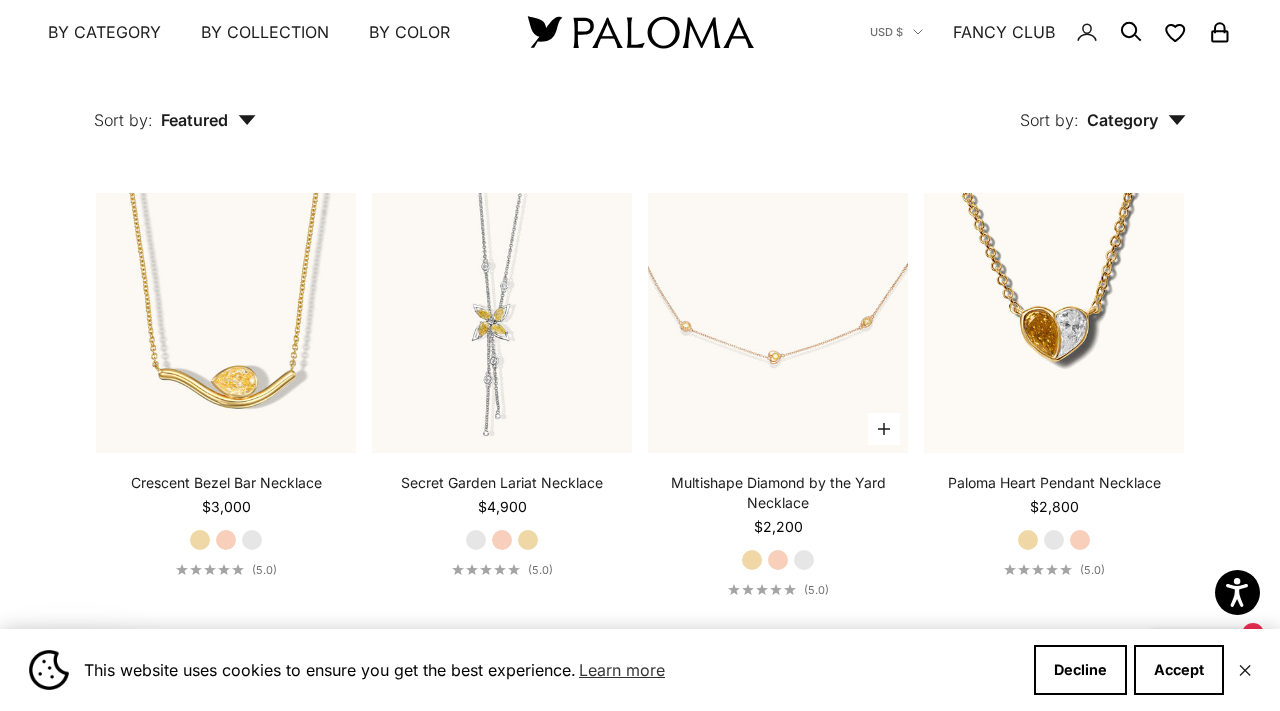 click on "Rose Gold" at bounding box center [778, 560] 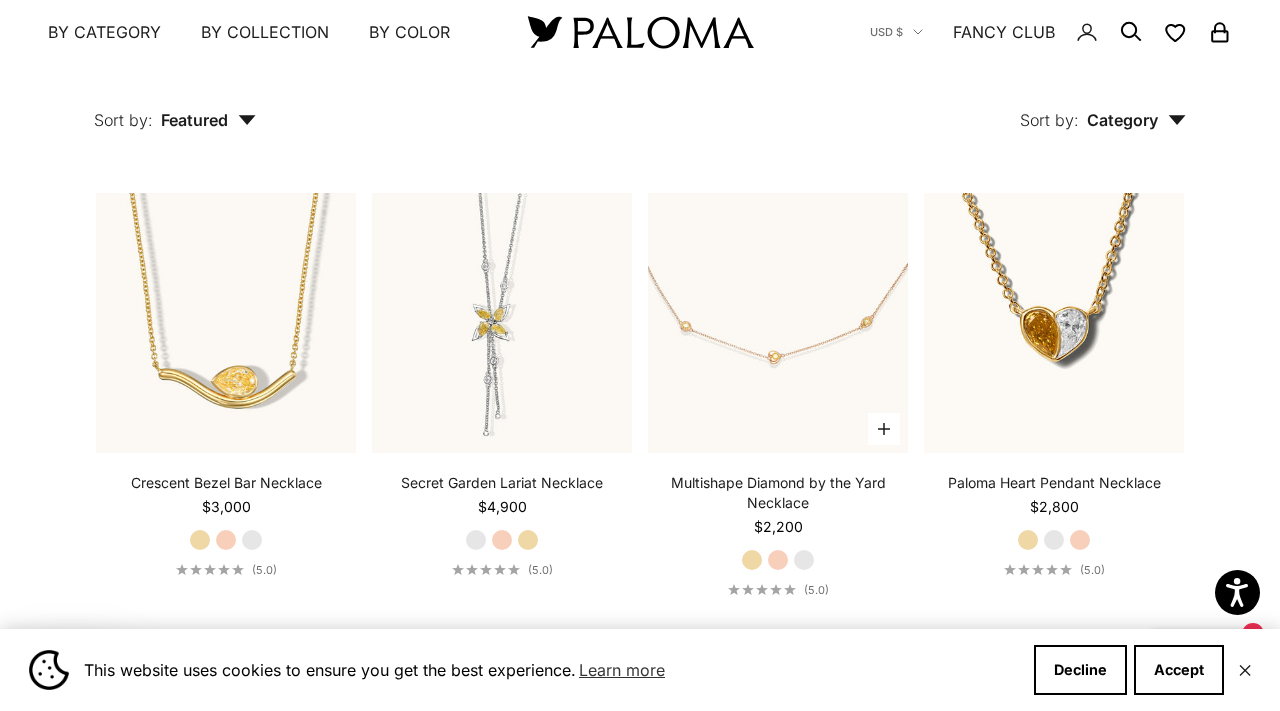 click on "White Gold" at bounding box center (804, 560) 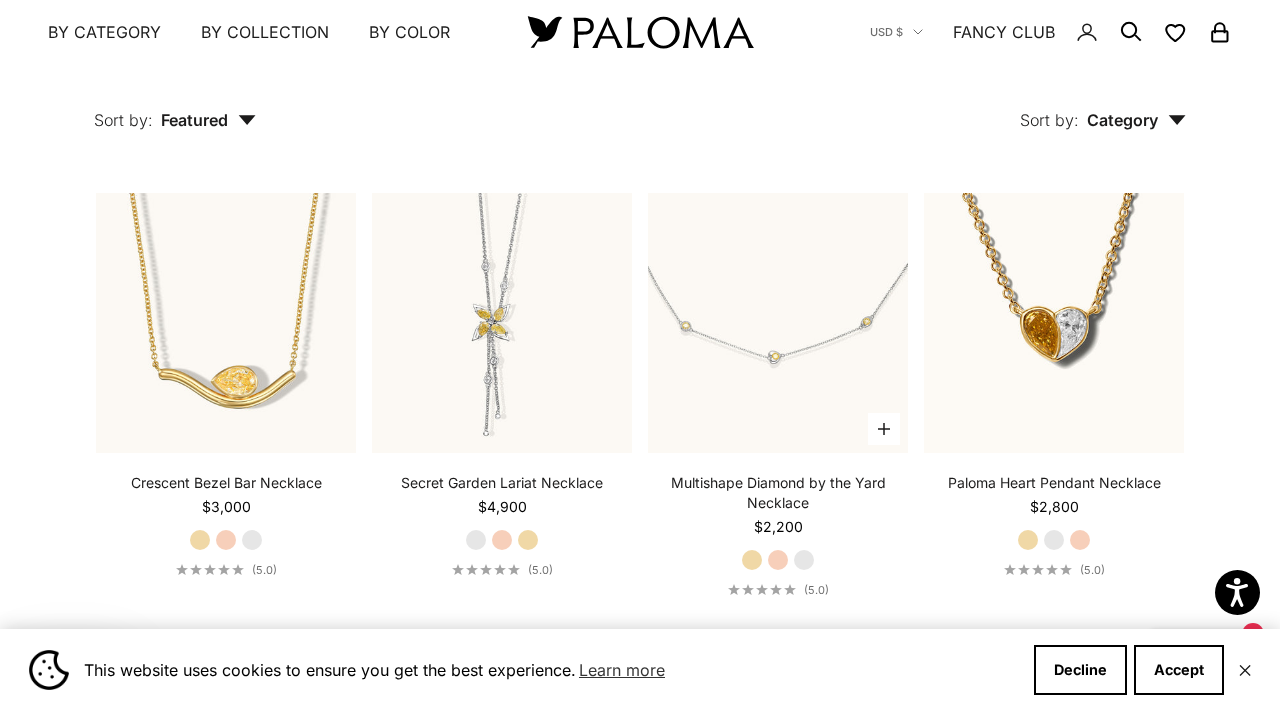 click on "Rose Gold" at bounding box center [778, 560] 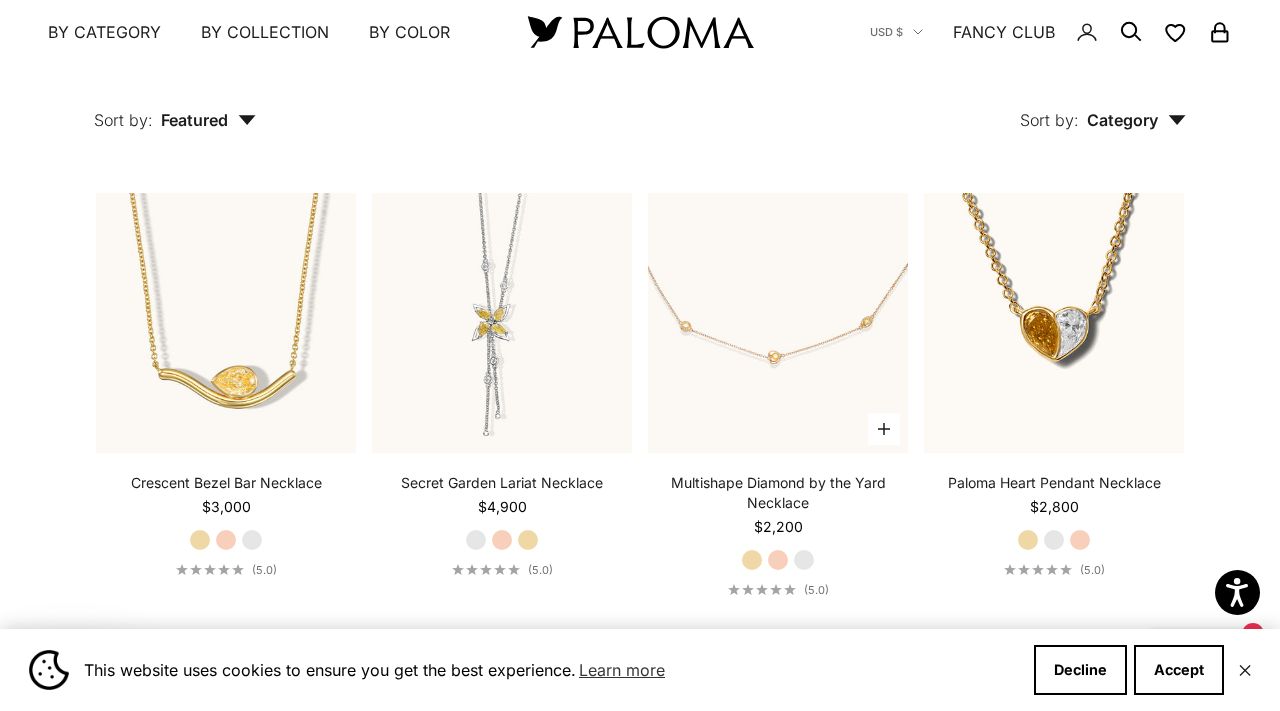 click on "Yellow Gold" at bounding box center [752, 560] 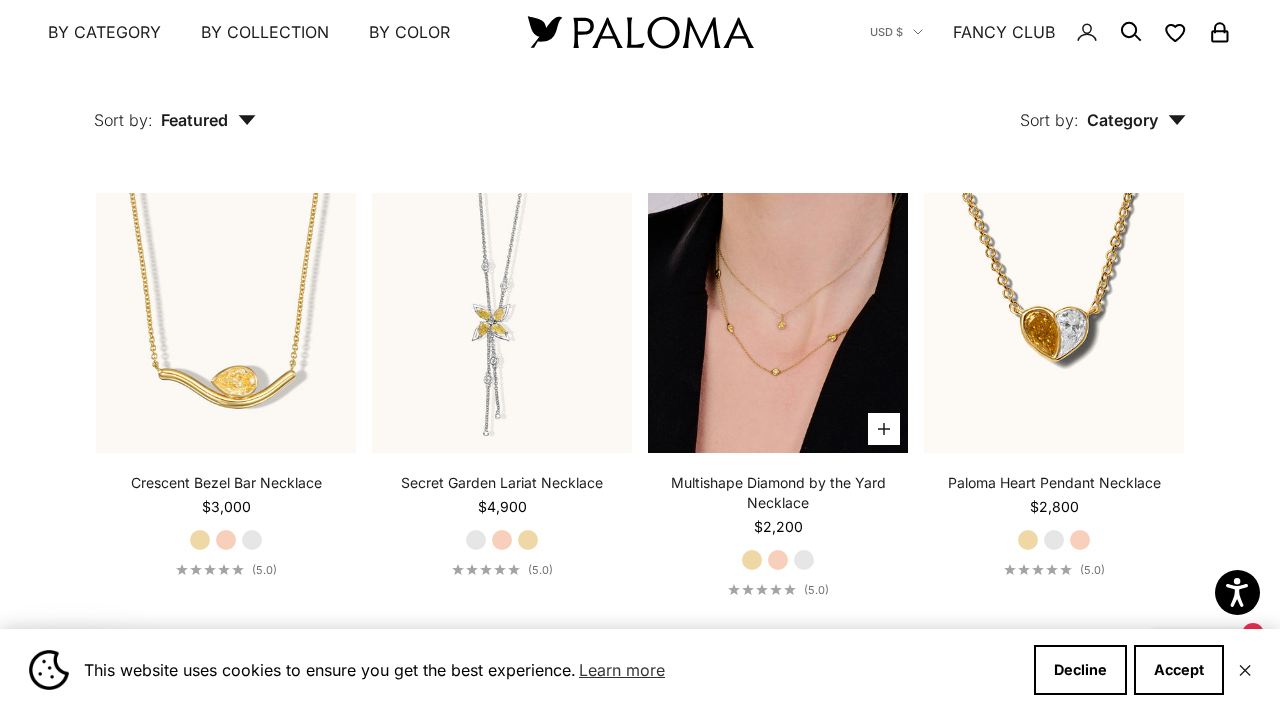 click 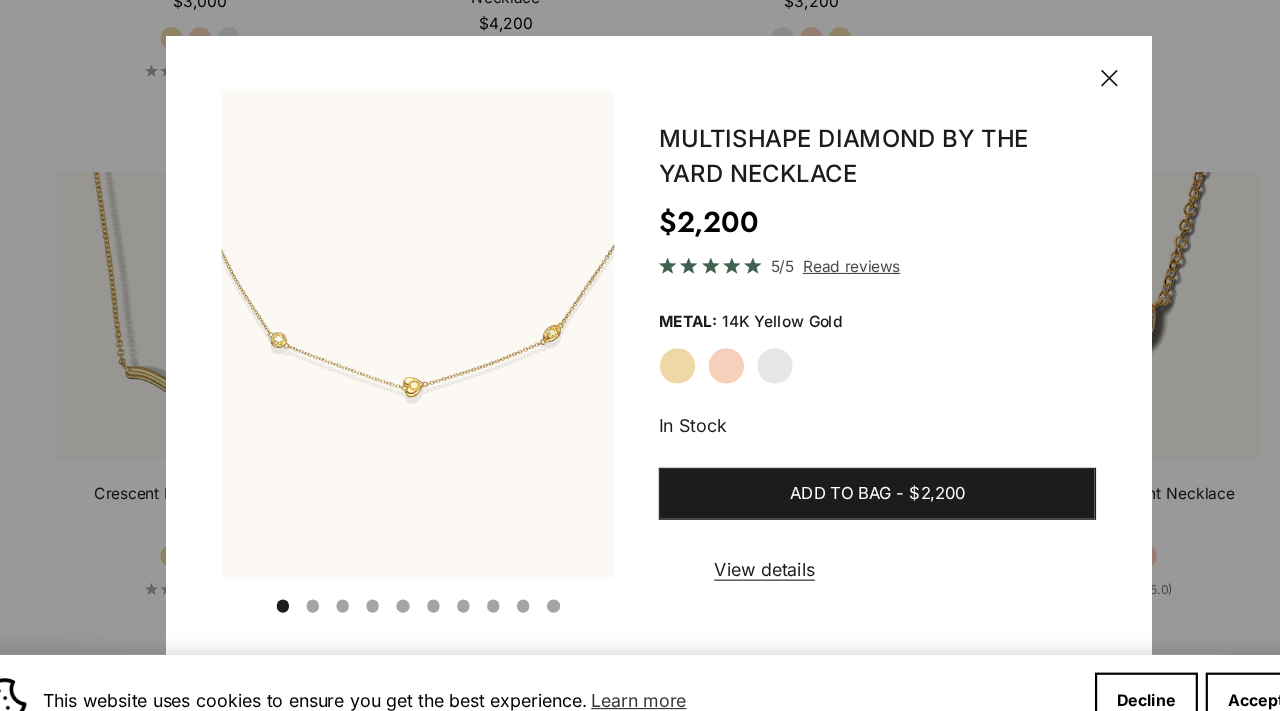 click on "Go to item 4" at bounding box center [327, 584] 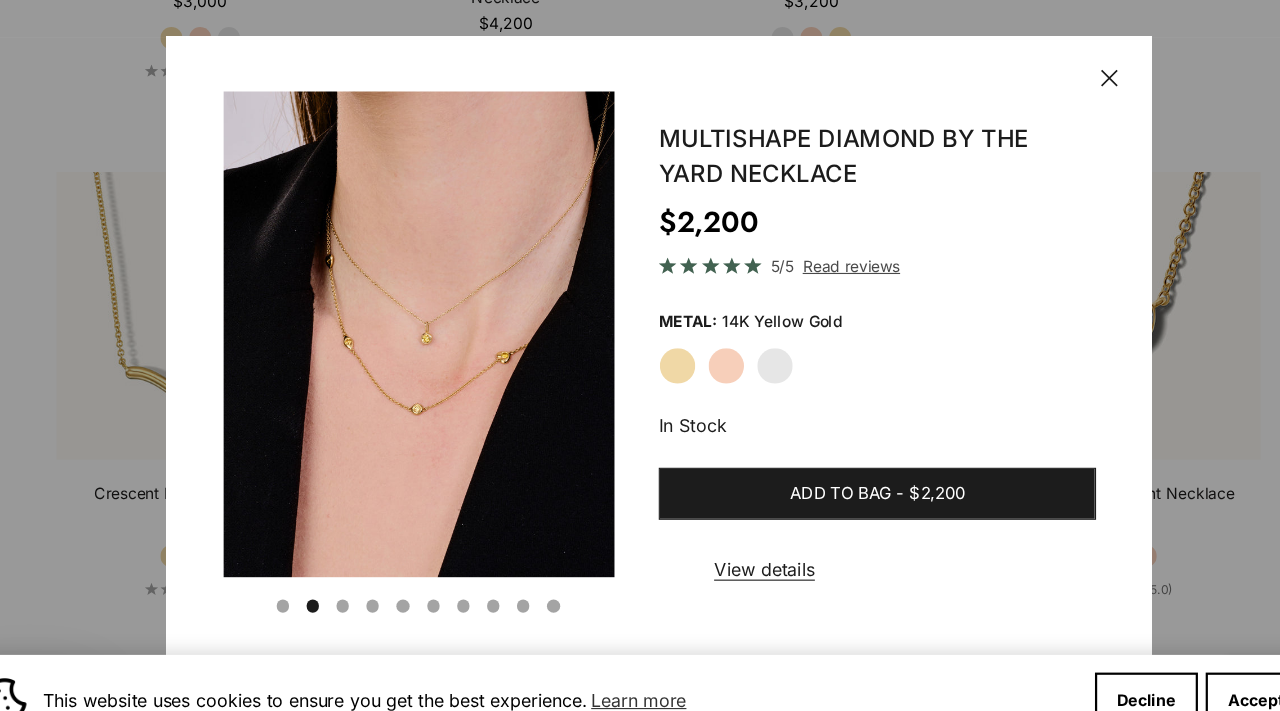 scroll, scrollTop: 0, scrollLeft: 379, axis: horizontal 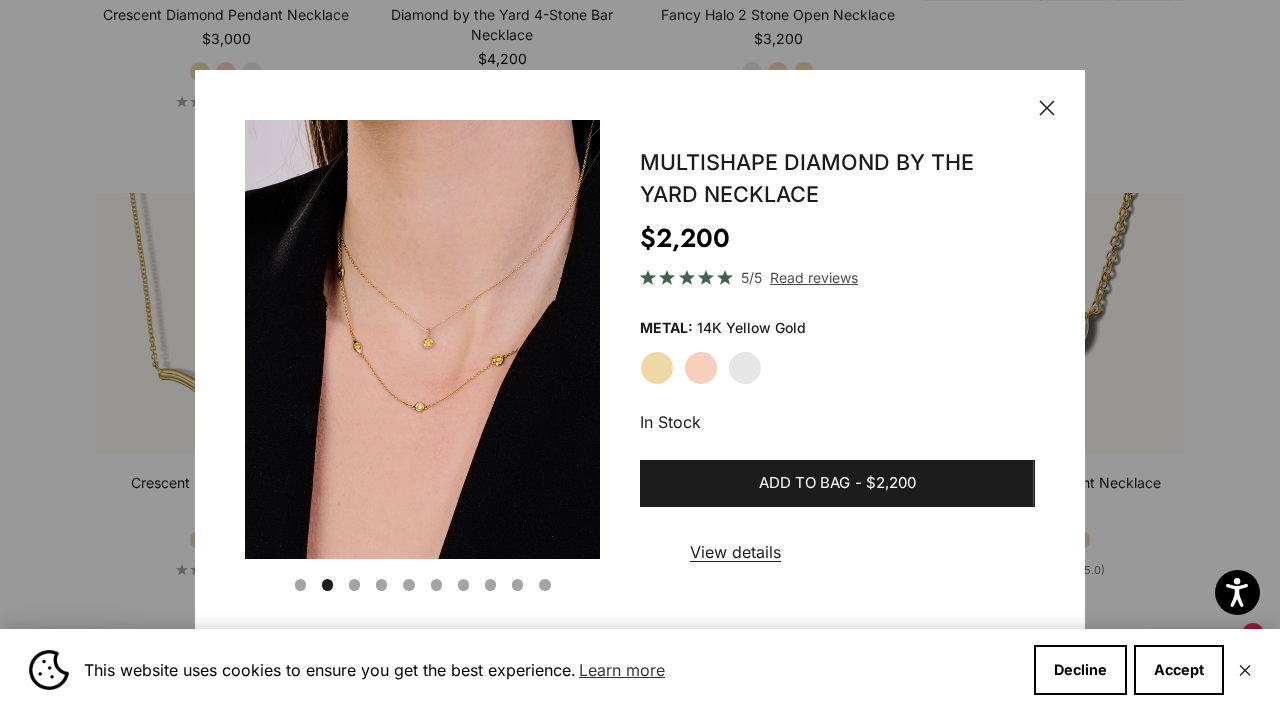 click on "Go to item 5" at bounding box center (354, 584) 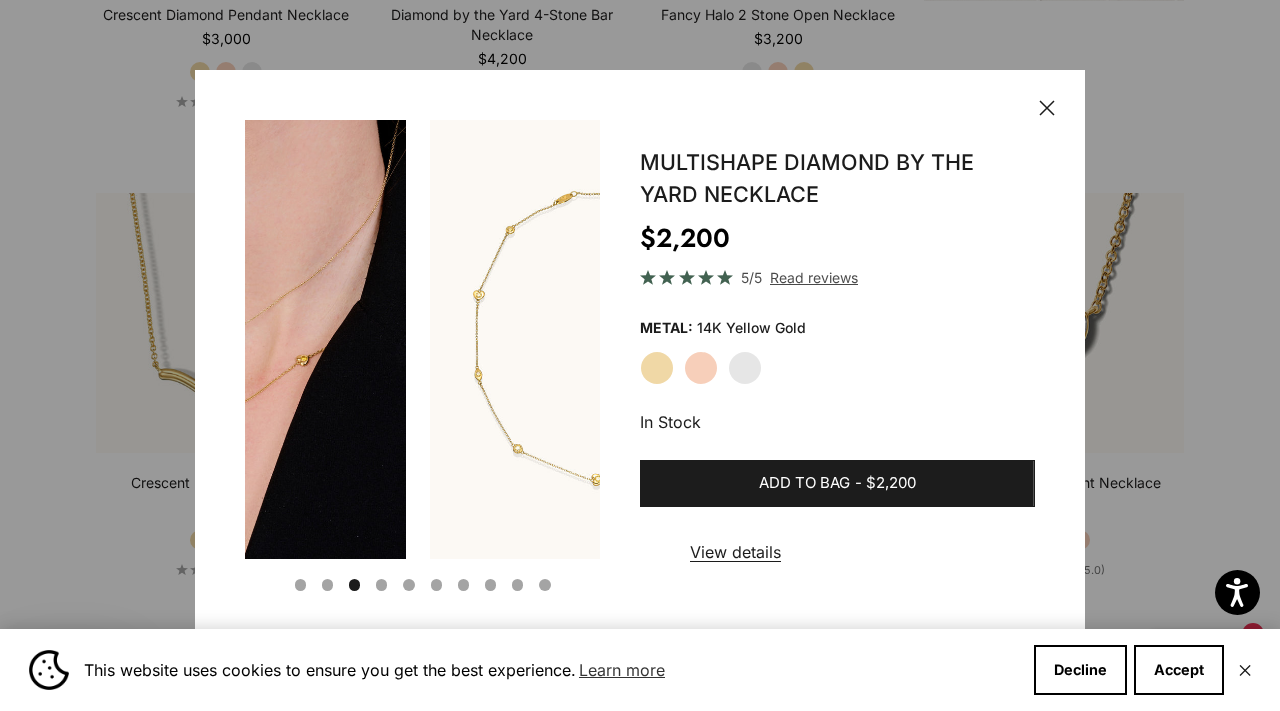 scroll, scrollTop: 0, scrollLeft: 758, axis: horizontal 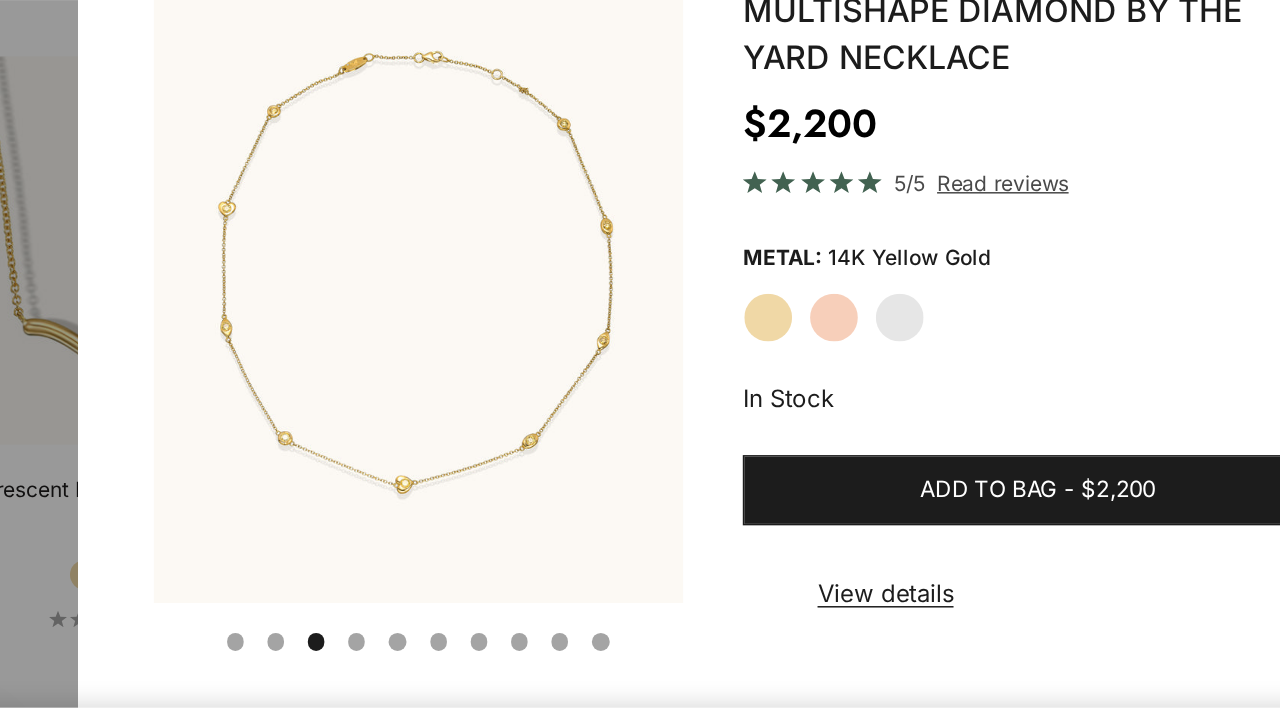 click on "Go to item 8" at bounding box center (381, 584) 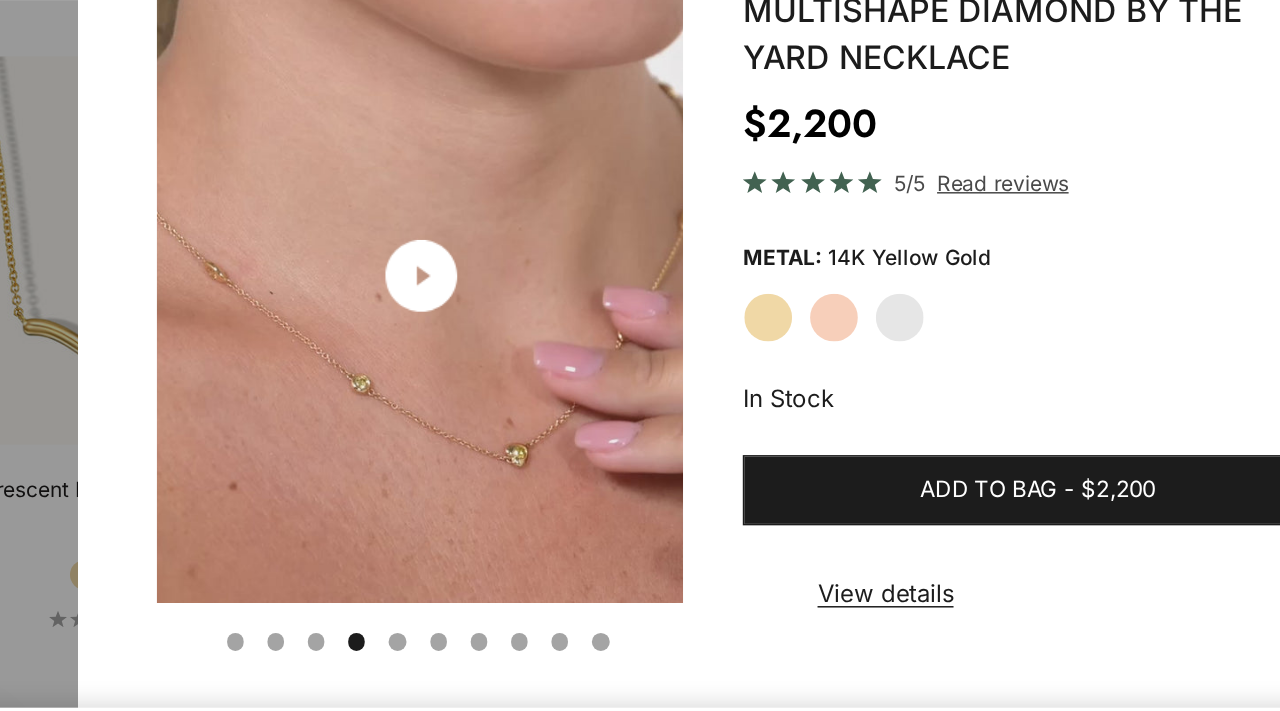 scroll, scrollTop: 0, scrollLeft: 1138, axis: horizontal 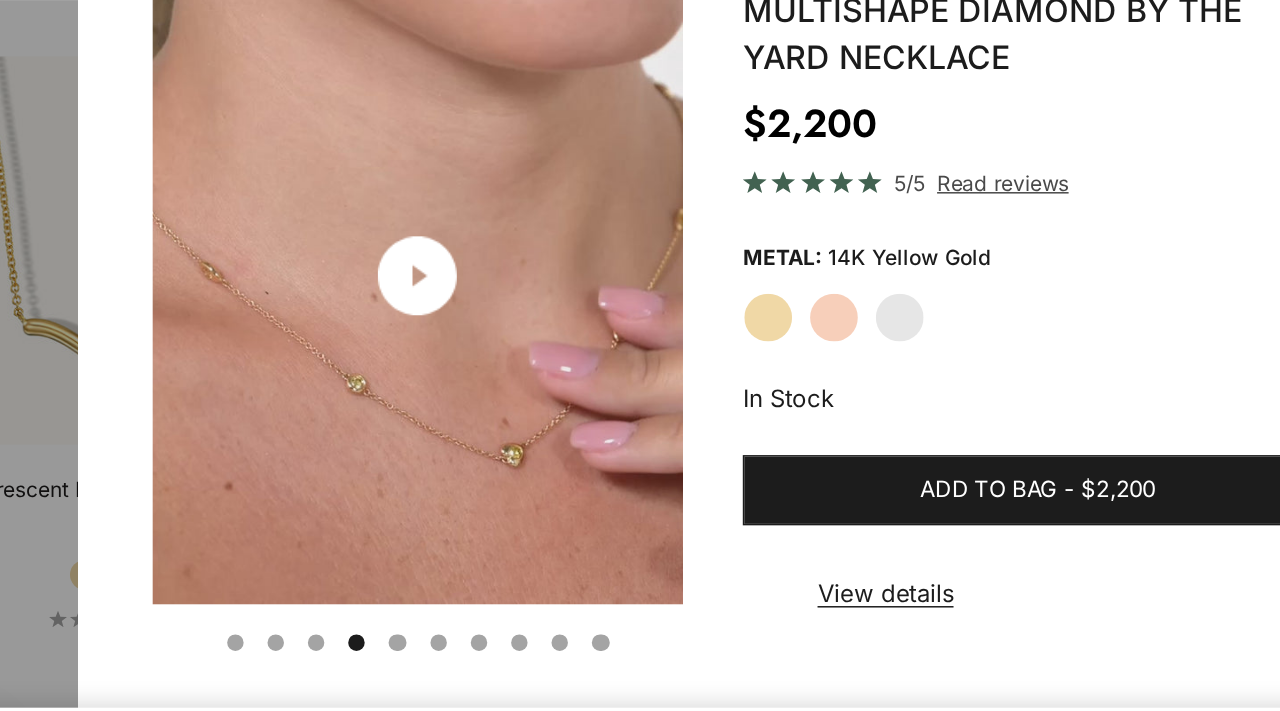 click 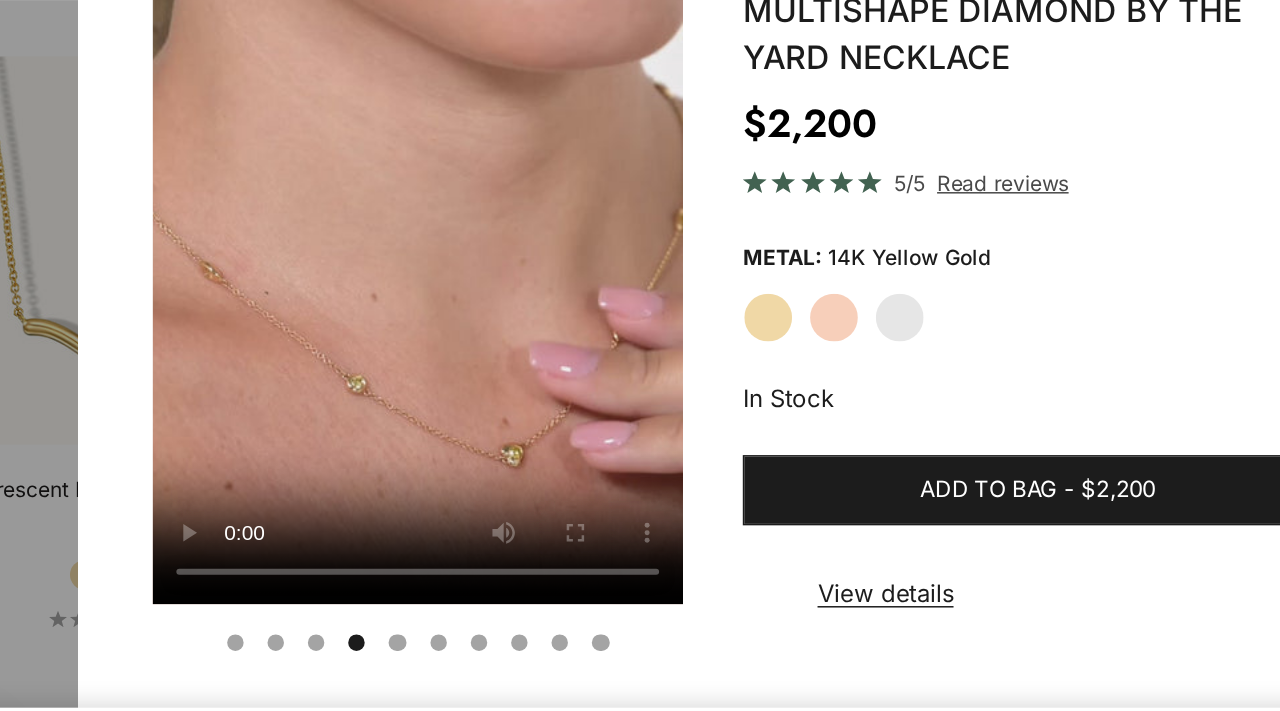 click on "Go to item 9" at bounding box center (408, 585) 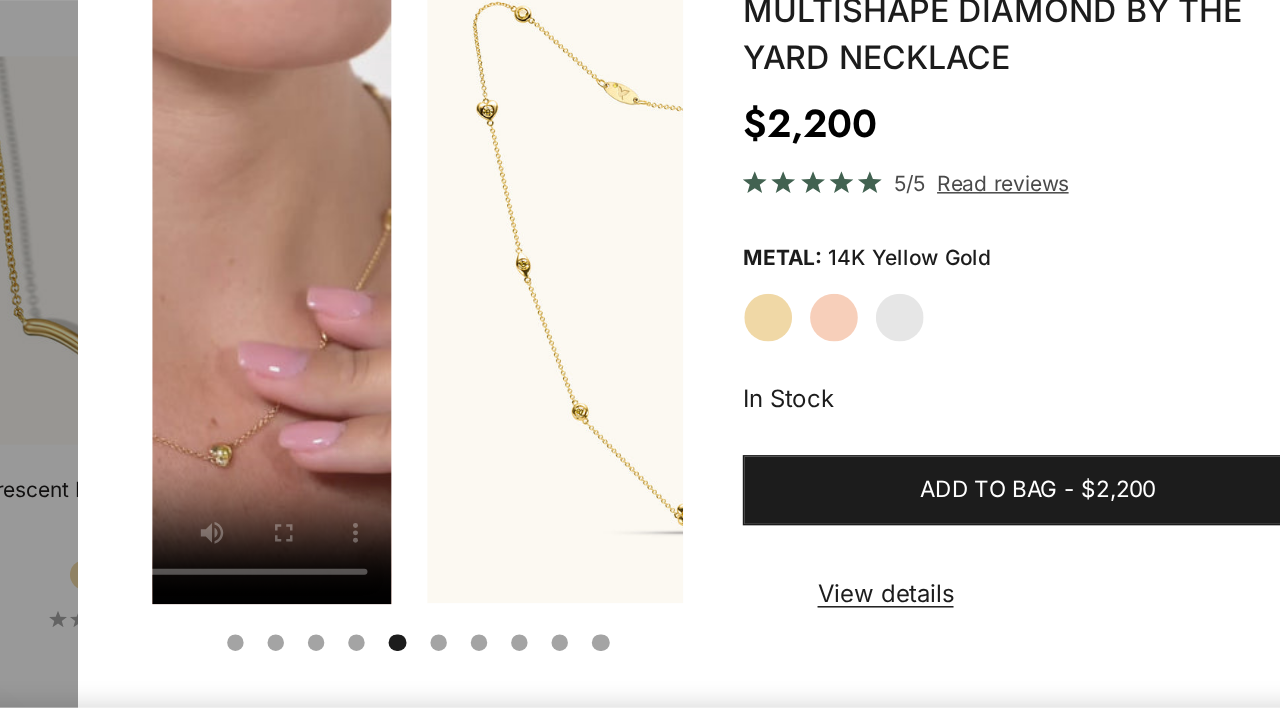 scroll, scrollTop: 0, scrollLeft: 1517, axis: horizontal 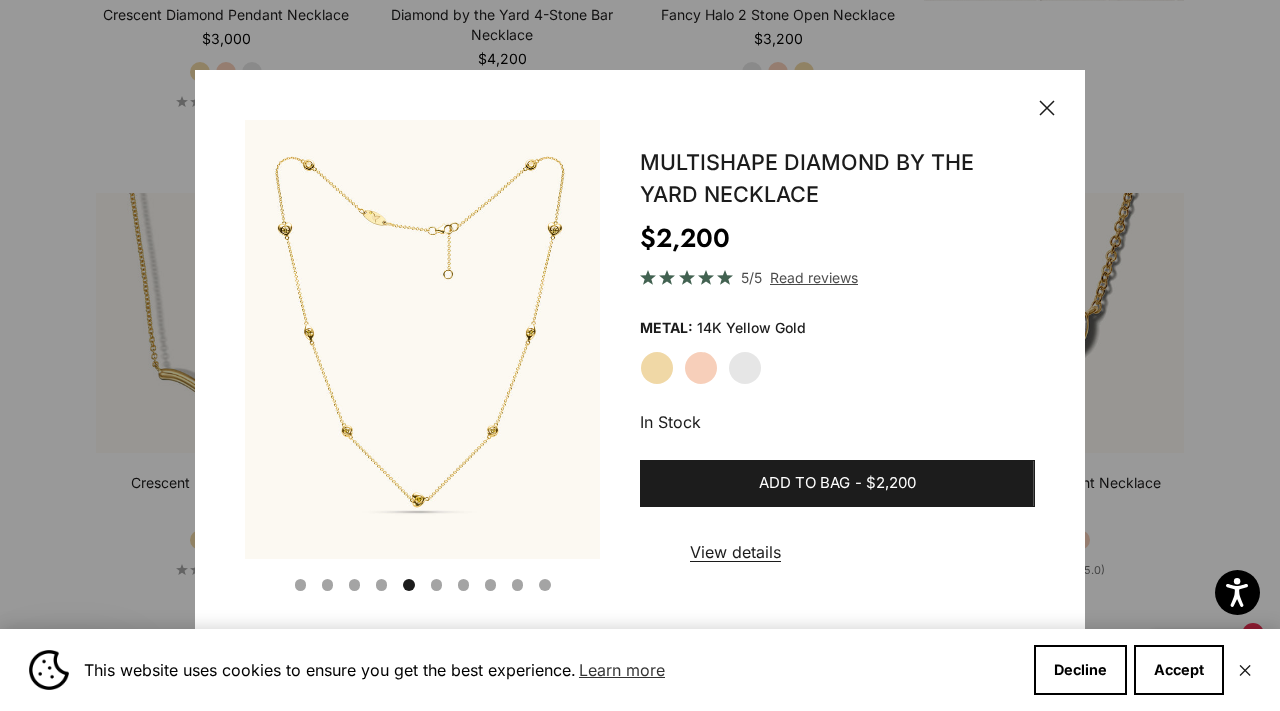 click on "Go to item 13" at bounding box center (436, 584) 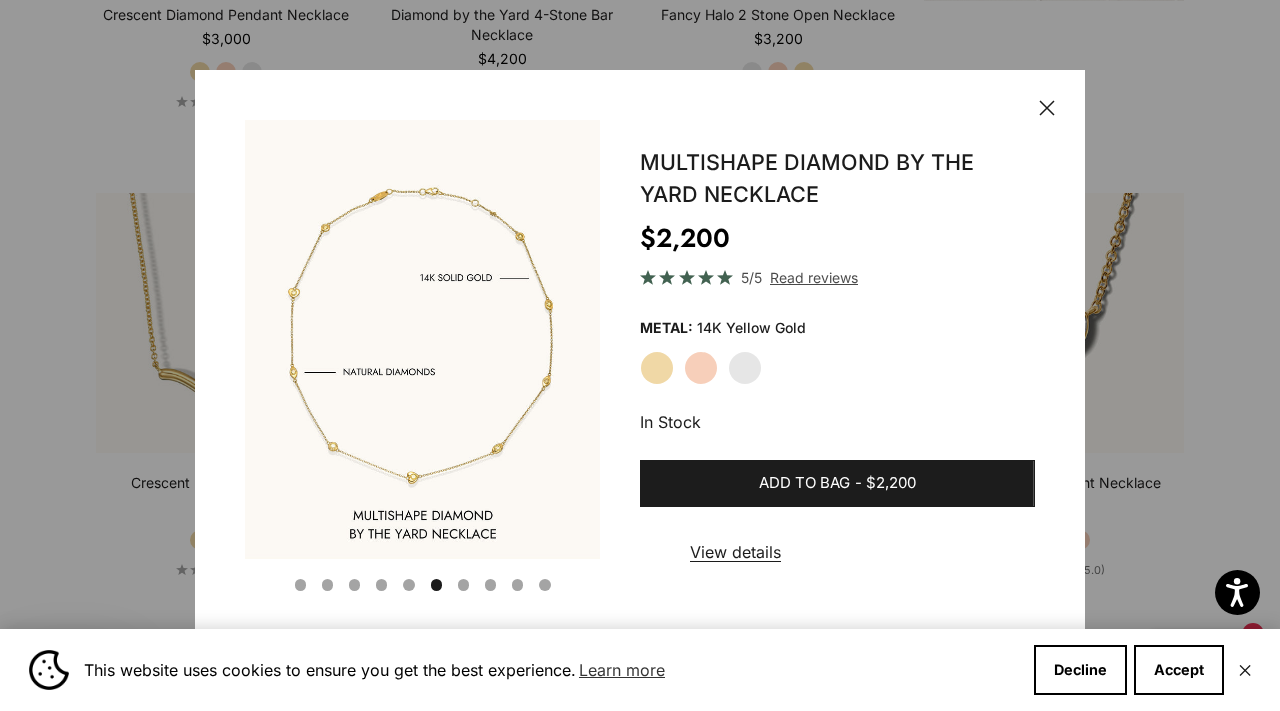 scroll, scrollTop: 0, scrollLeft: 1896, axis: horizontal 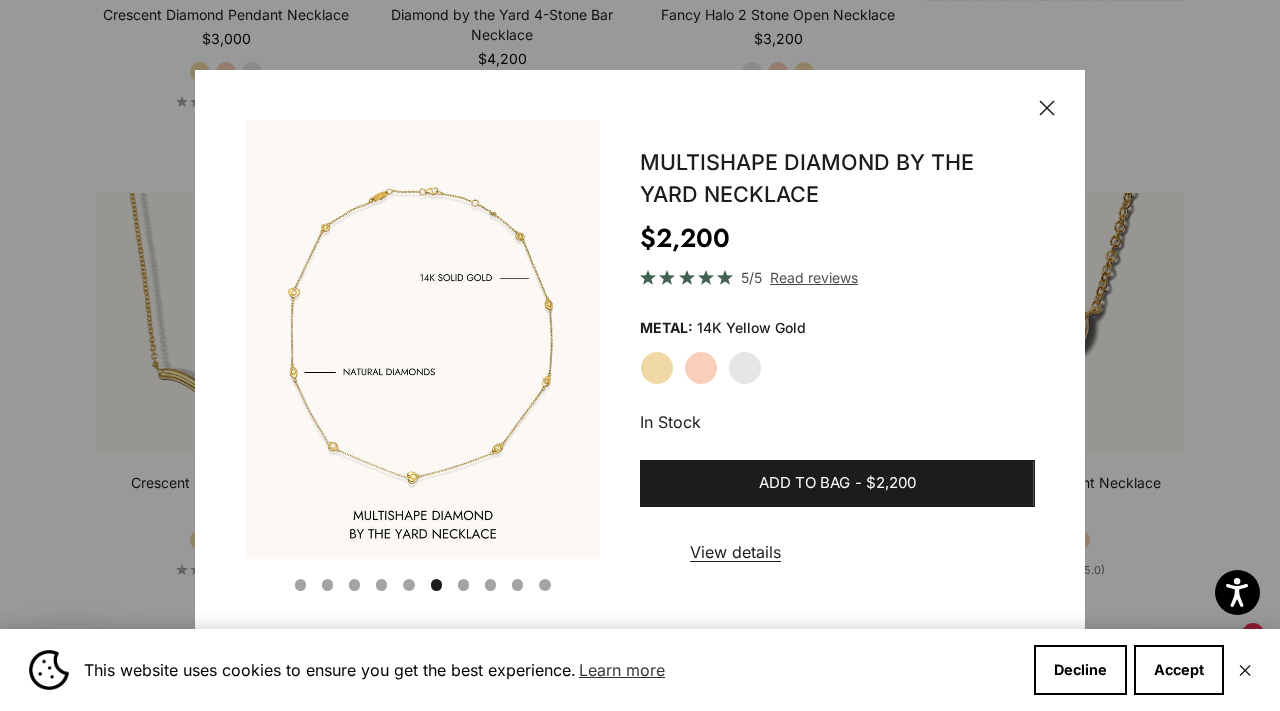 click on "Go to item 14" at bounding box center [463, 584] 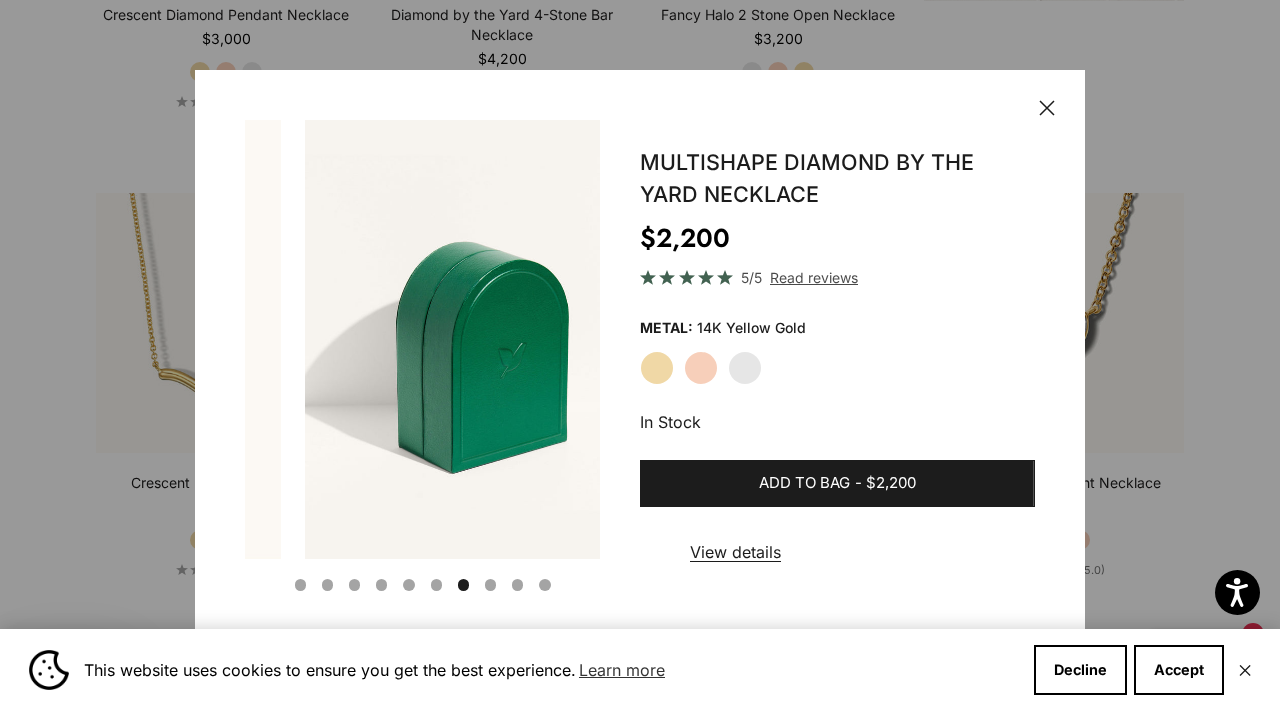 scroll, scrollTop: 0, scrollLeft: 2275, axis: horizontal 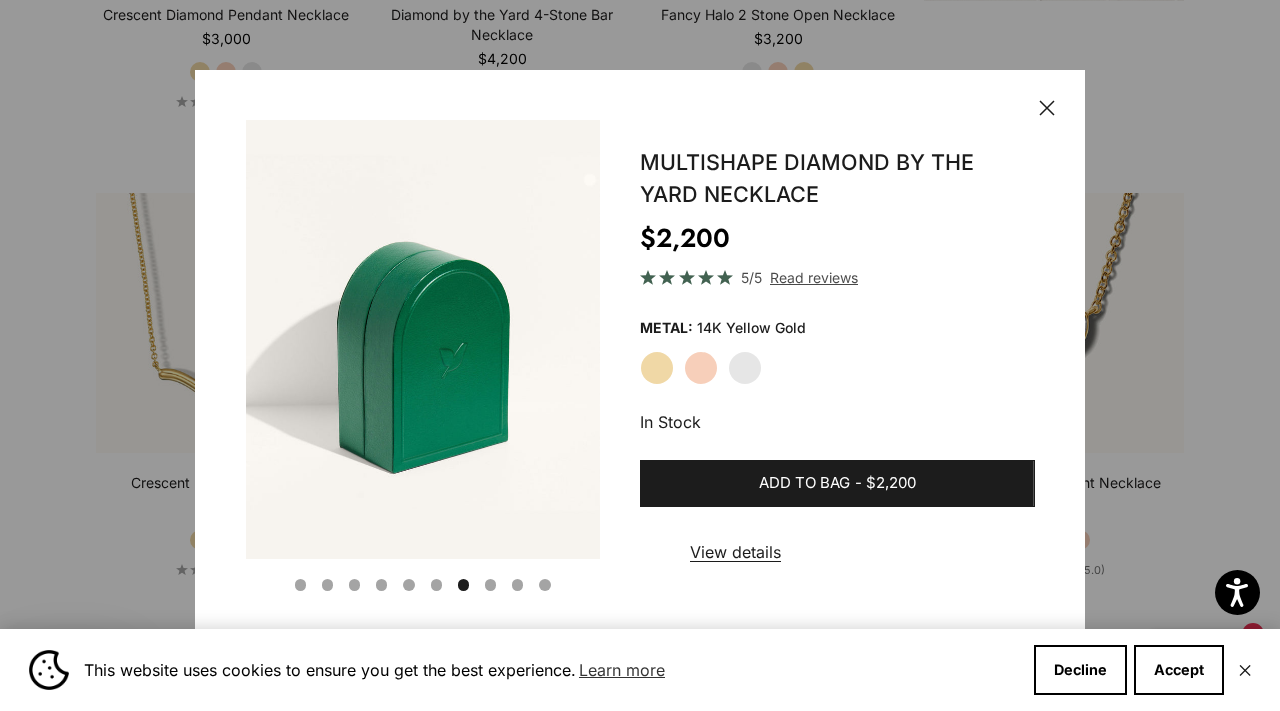 click on "Go to item 15" at bounding box center [490, 584] 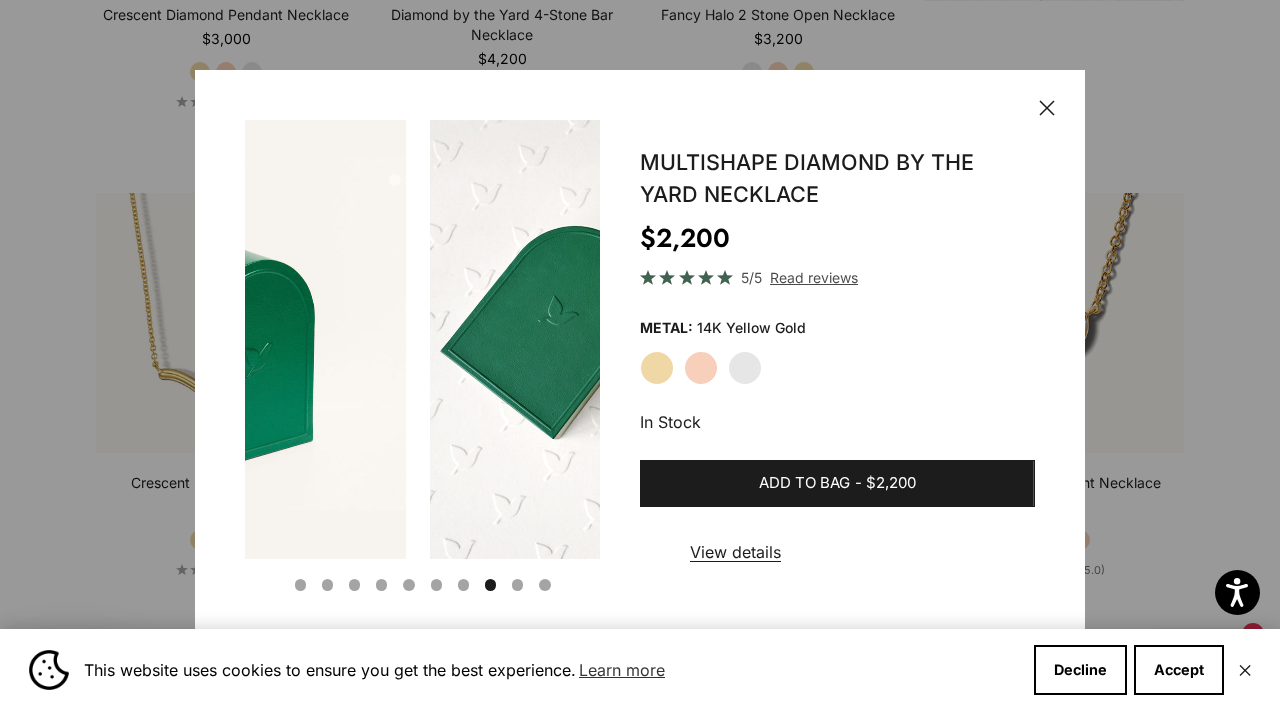 scroll, scrollTop: 0, scrollLeft: 2655, axis: horizontal 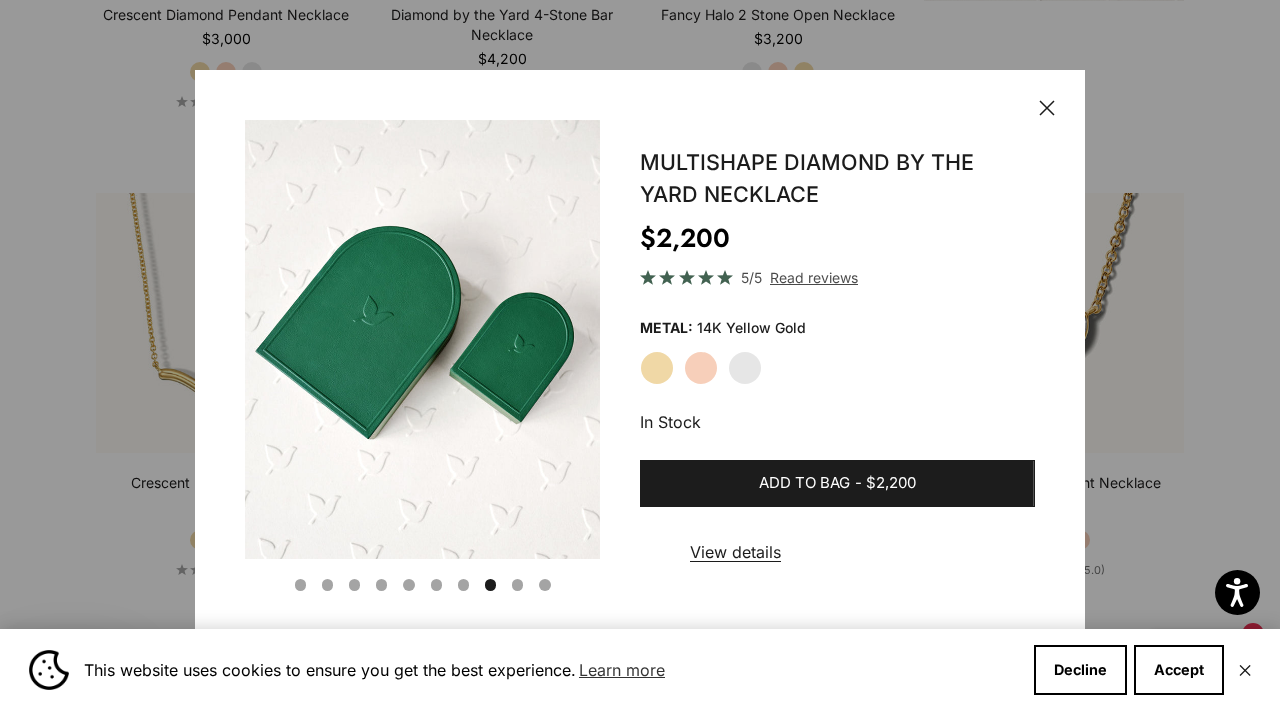click on "Go to item 16" at bounding box center [517, 584] 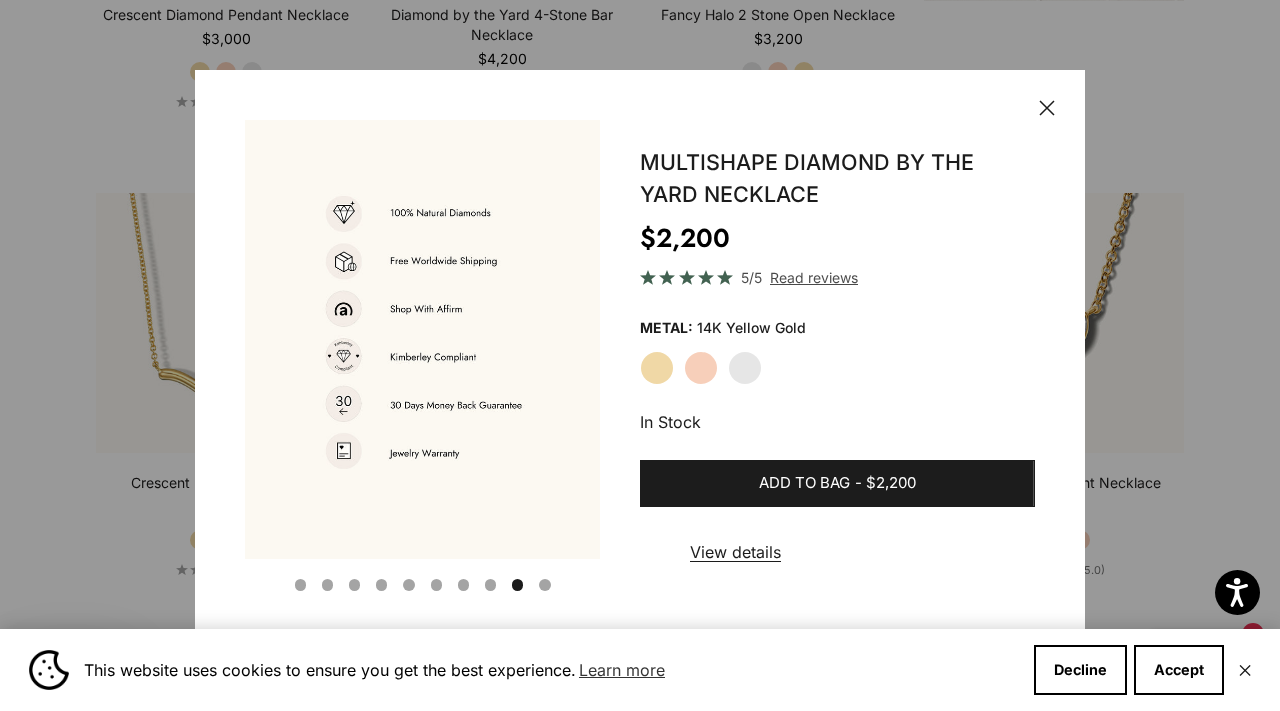click on "Go to item 17" at bounding box center (544, 584) 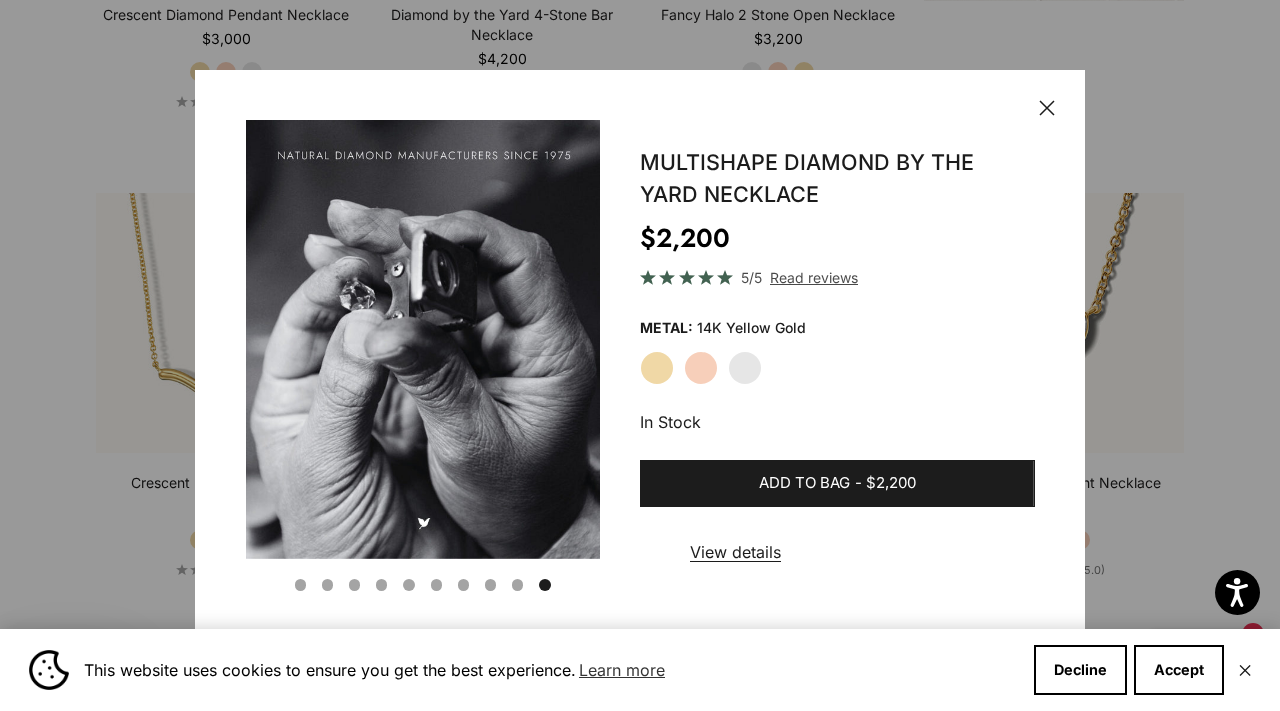 scroll, scrollTop: 0, scrollLeft: 3413, axis: horizontal 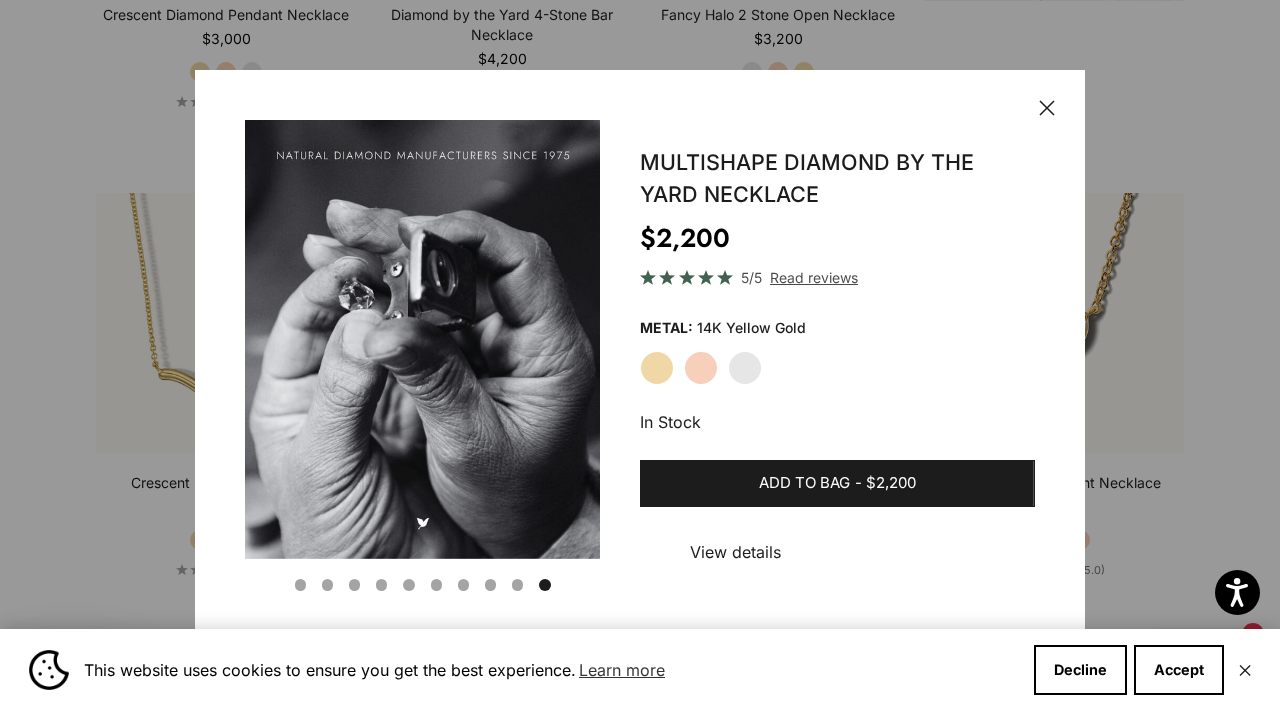 click on "View details" at bounding box center [735, 552] 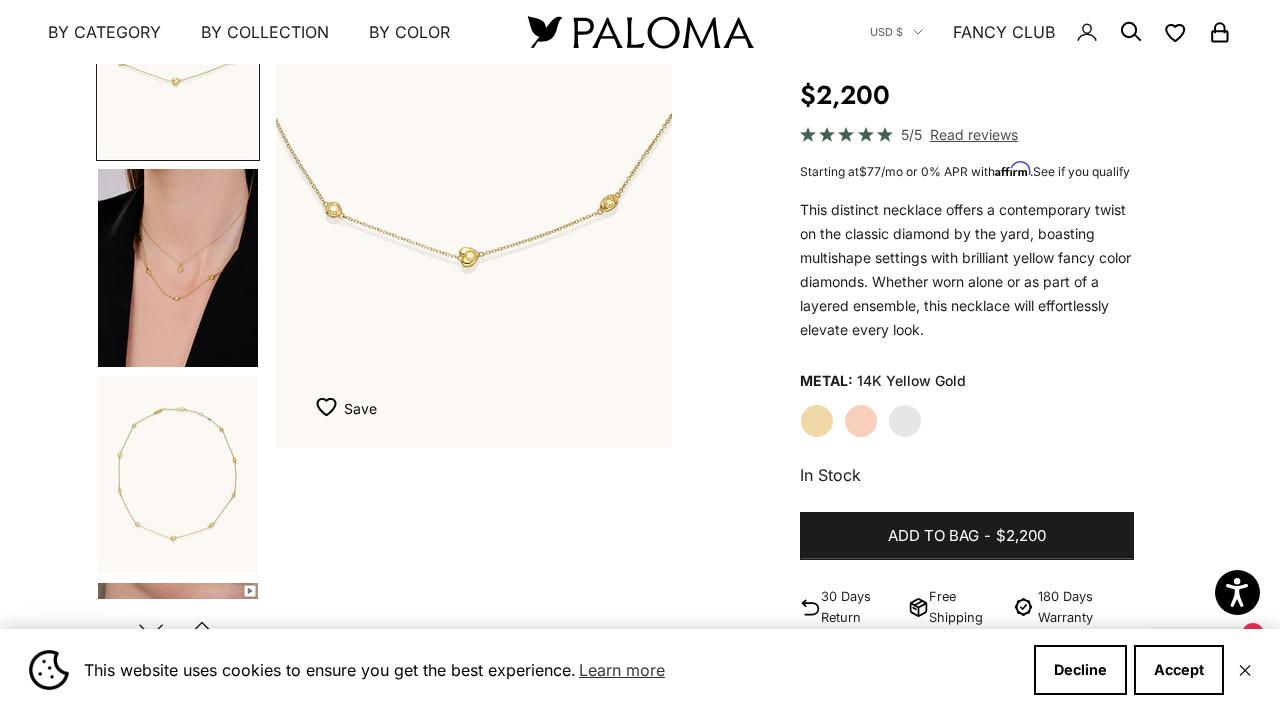 scroll, scrollTop: 0, scrollLeft: 0, axis: both 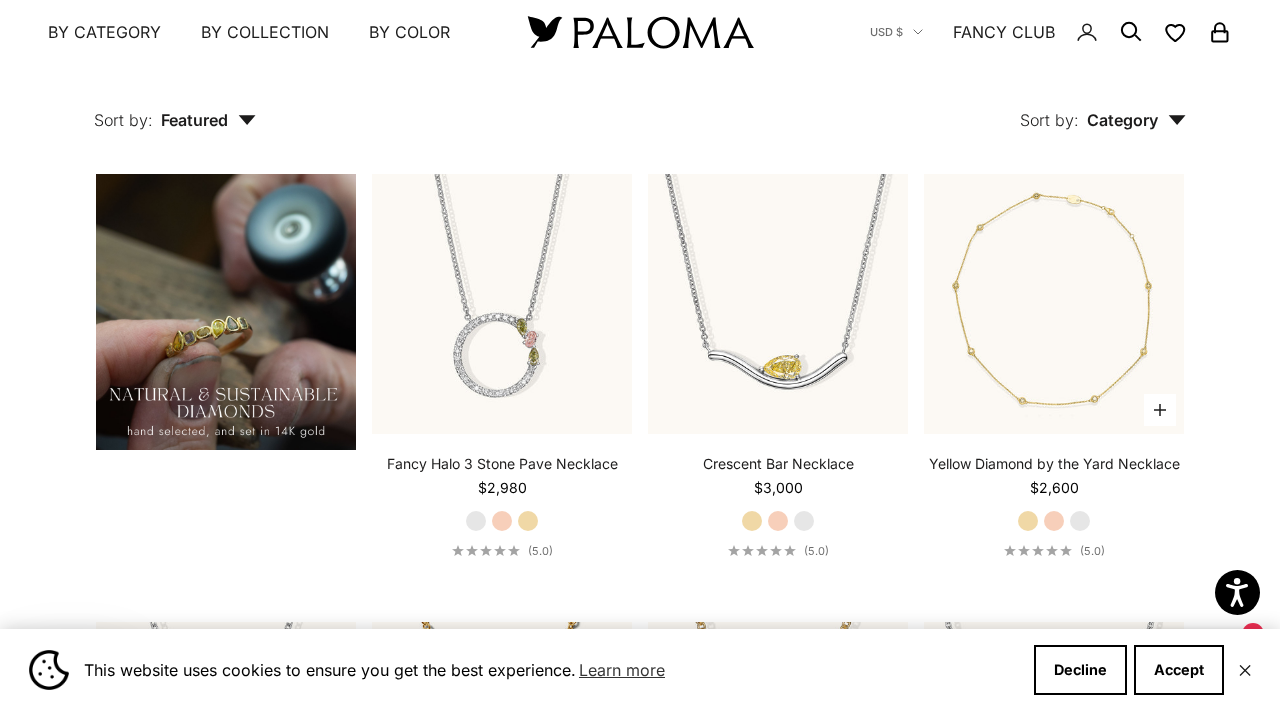 click on "Rose Gold" at bounding box center [1054, 521] 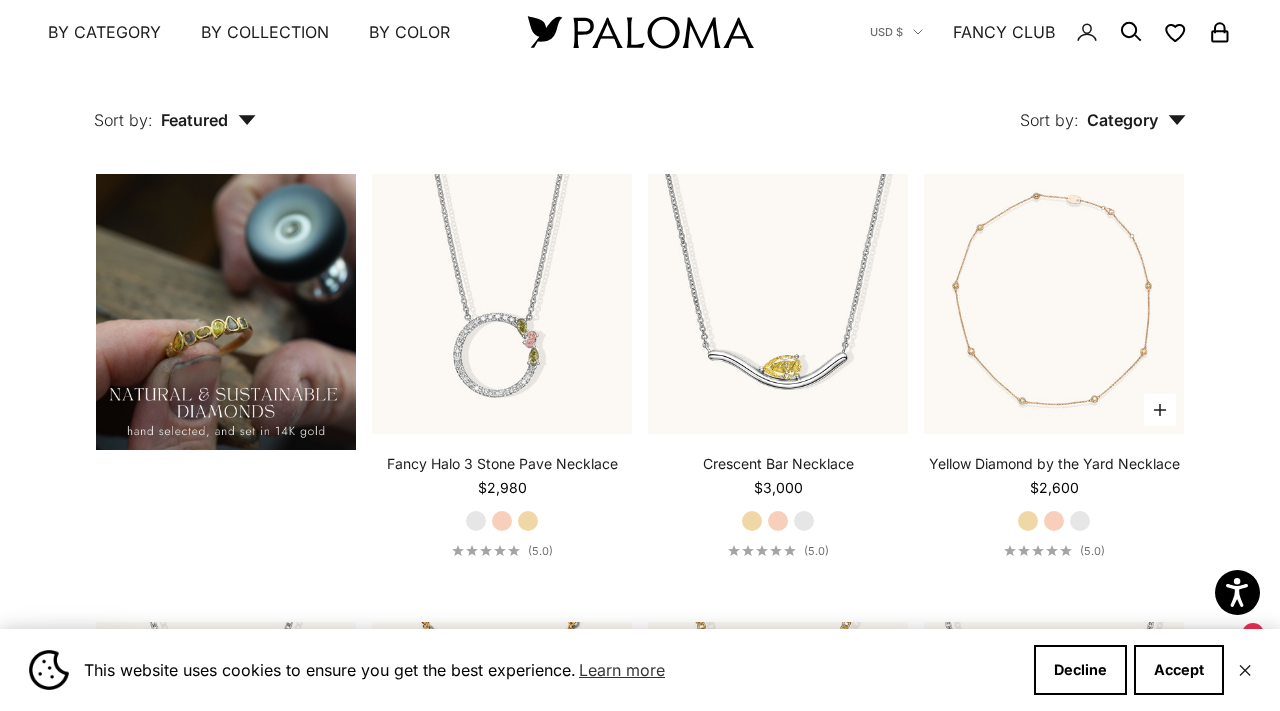 click on "White Gold" at bounding box center (1080, 521) 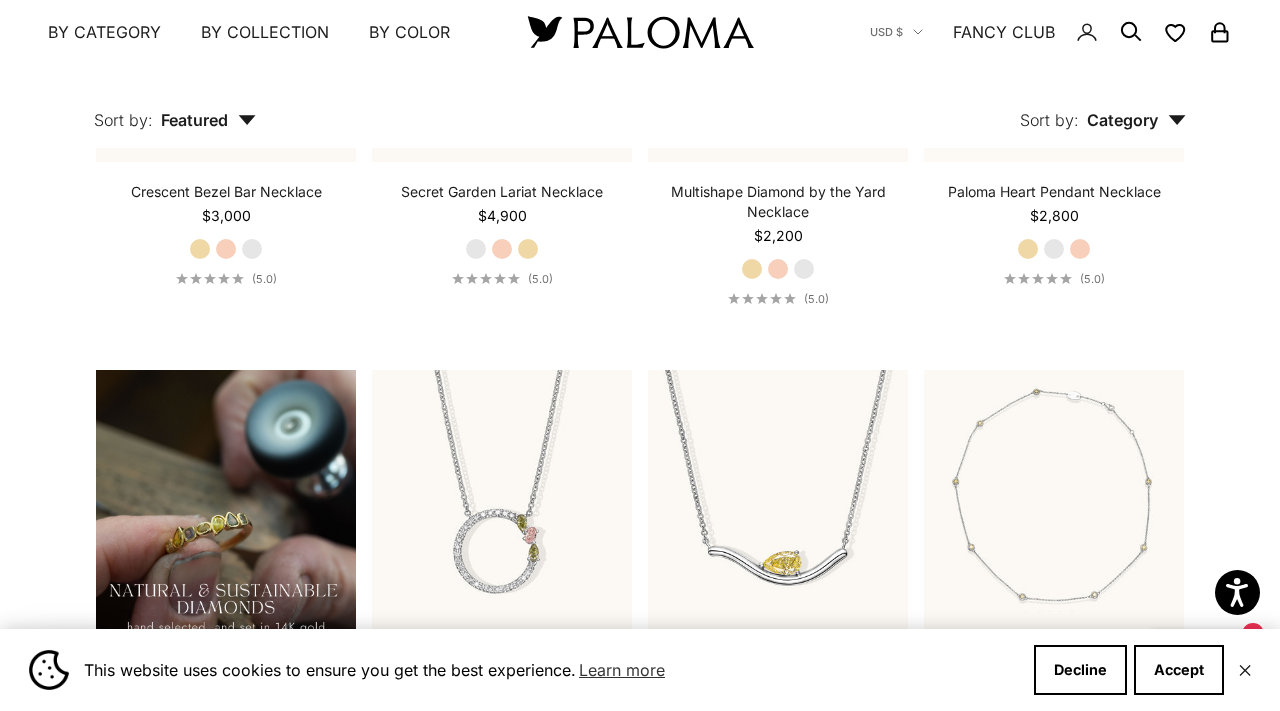 scroll, scrollTop: 986, scrollLeft: 0, axis: vertical 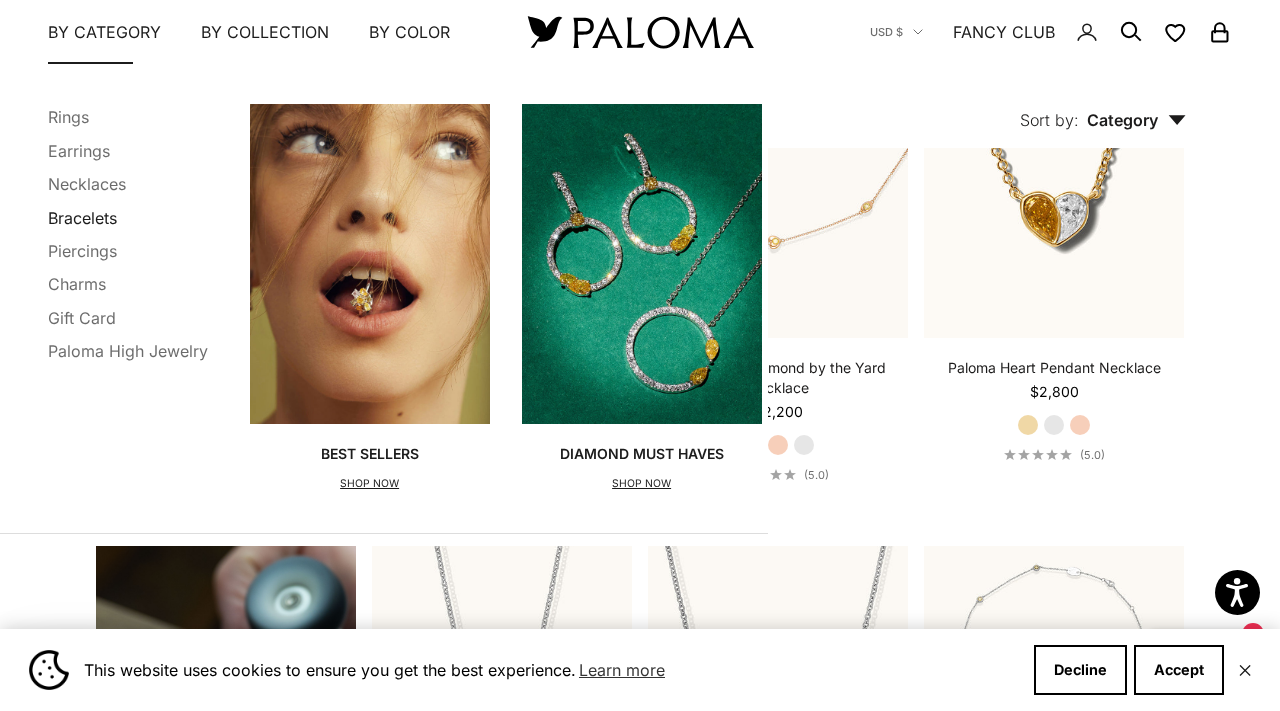 click on "Bracelets" at bounding box center [82, 217] 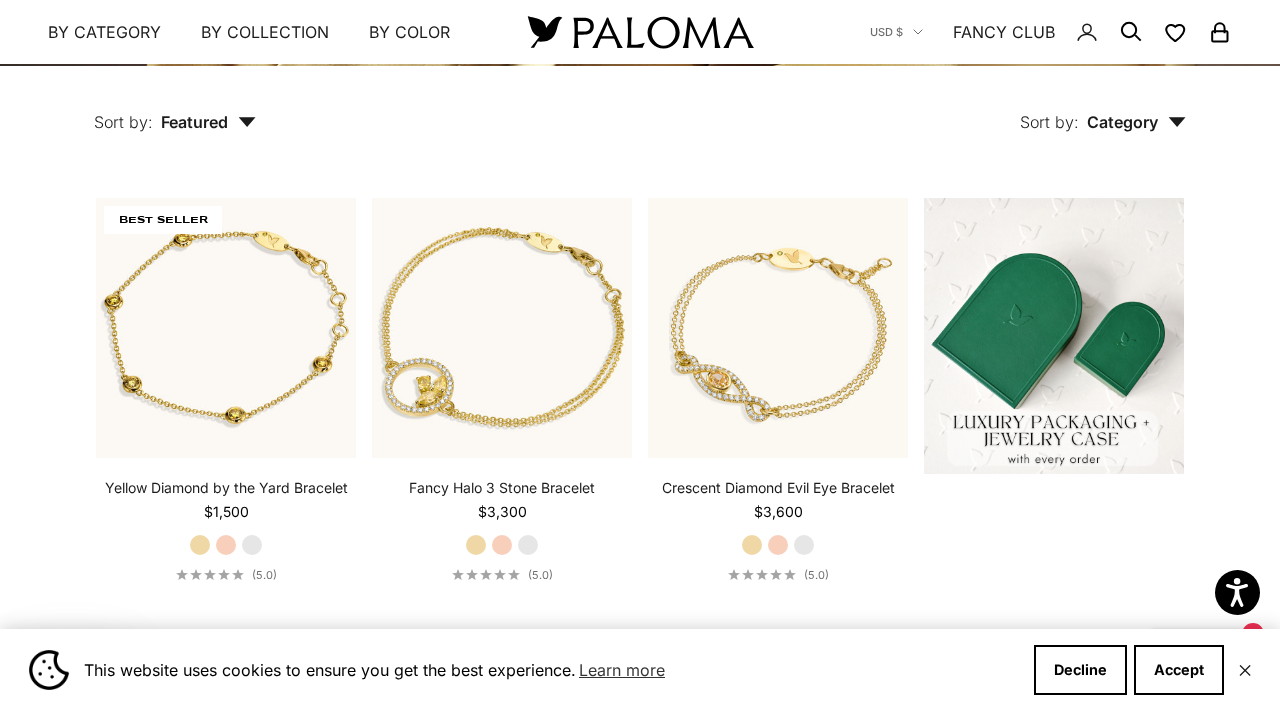 scroll, scrollTop: 404, scrollLeft: 0, axis: vertical 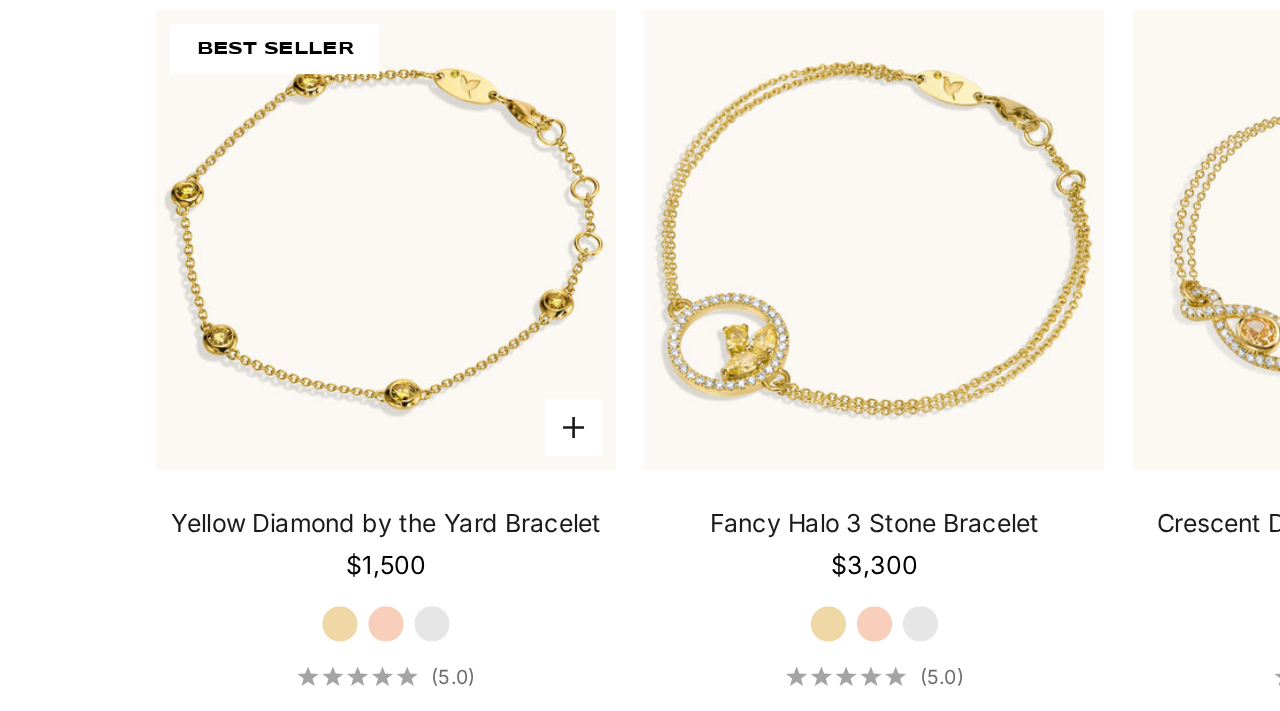 click on "White Gold" at bounding box center (252, 539) 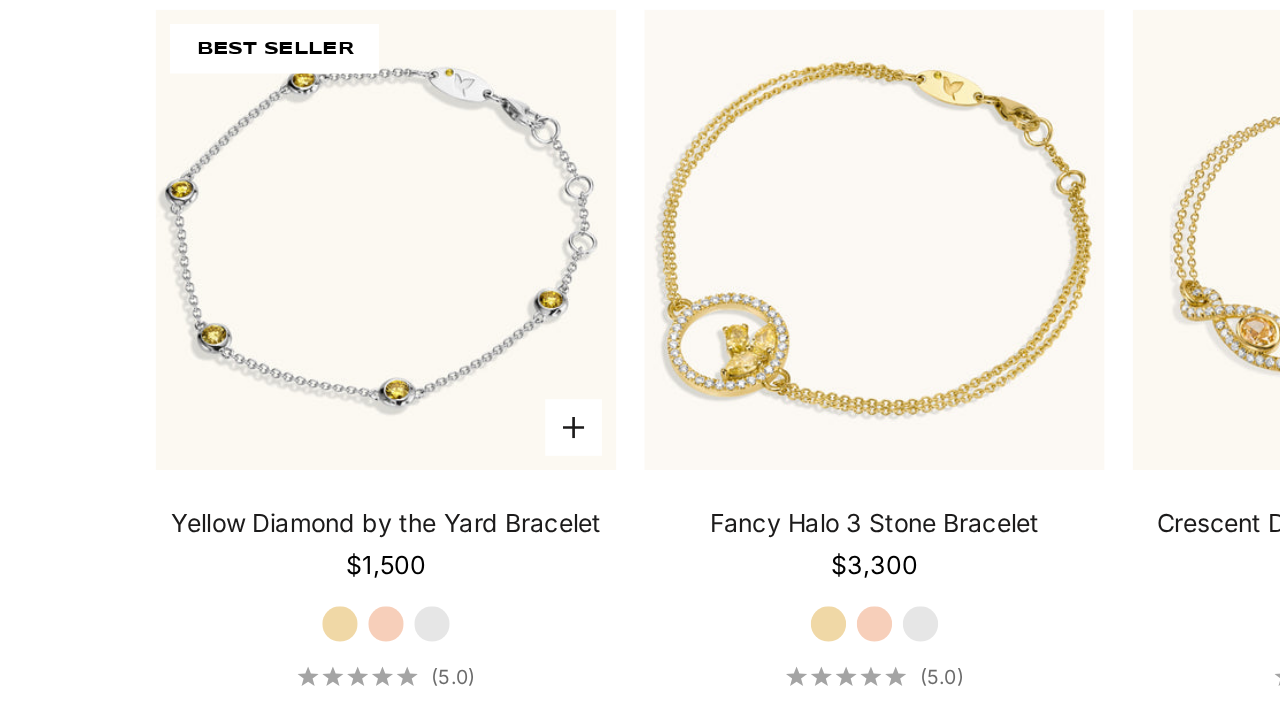 click on "Rose Gold" at bounding box center (226, 539) 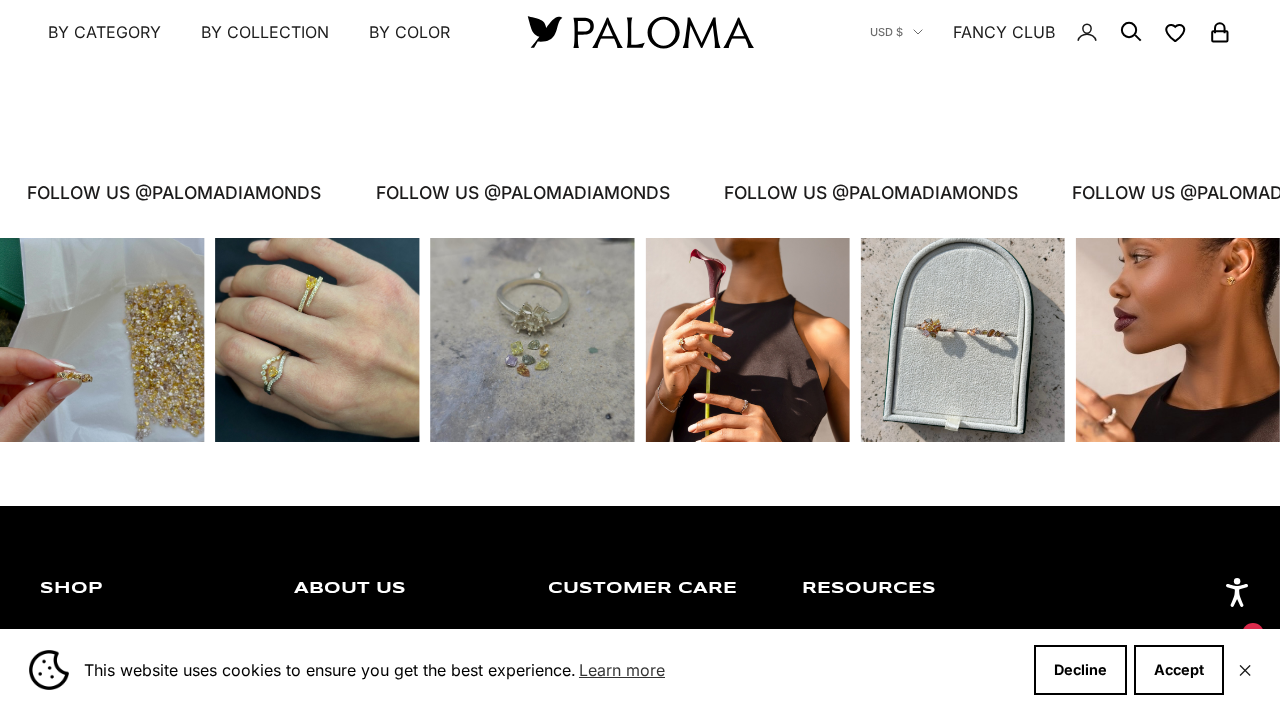scroll, scrollTop: 1830, scrollLeft: 0, axis: vertical 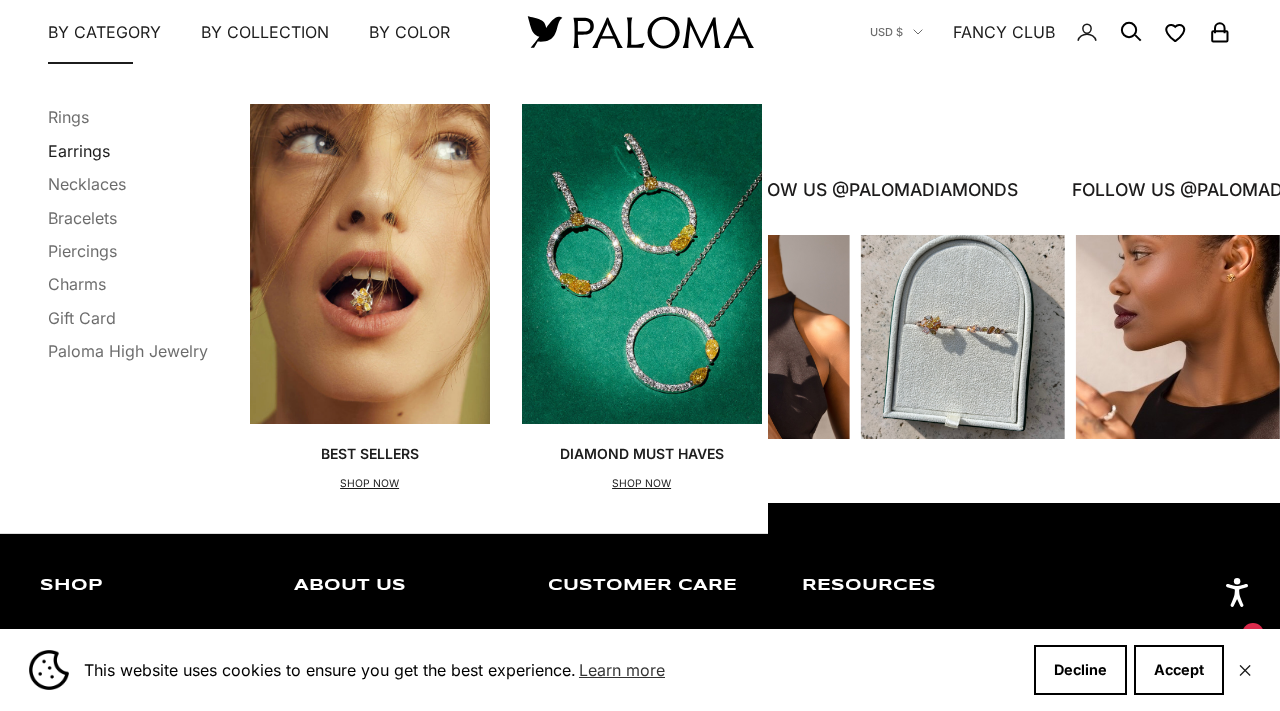 click on "Earrings" at bounding box center [79, 150] 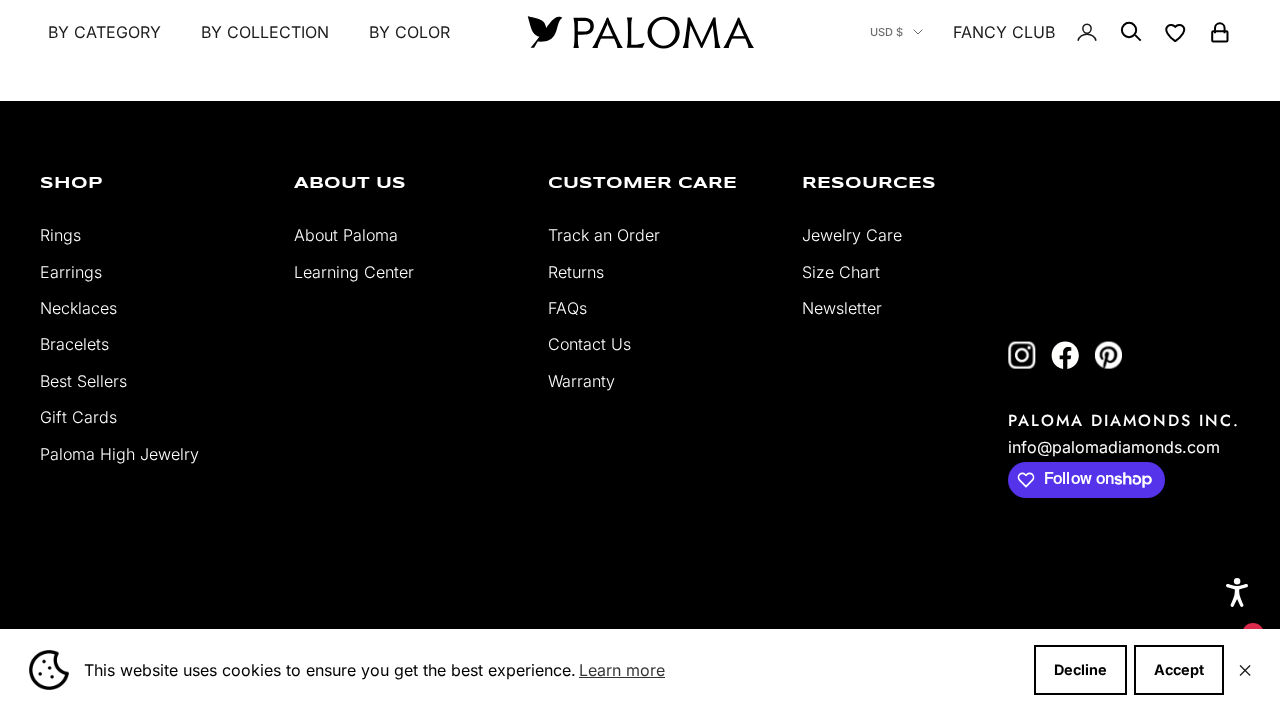 scroll, scrollTop: 4215, scrollLeft: 0, axis: vertical 